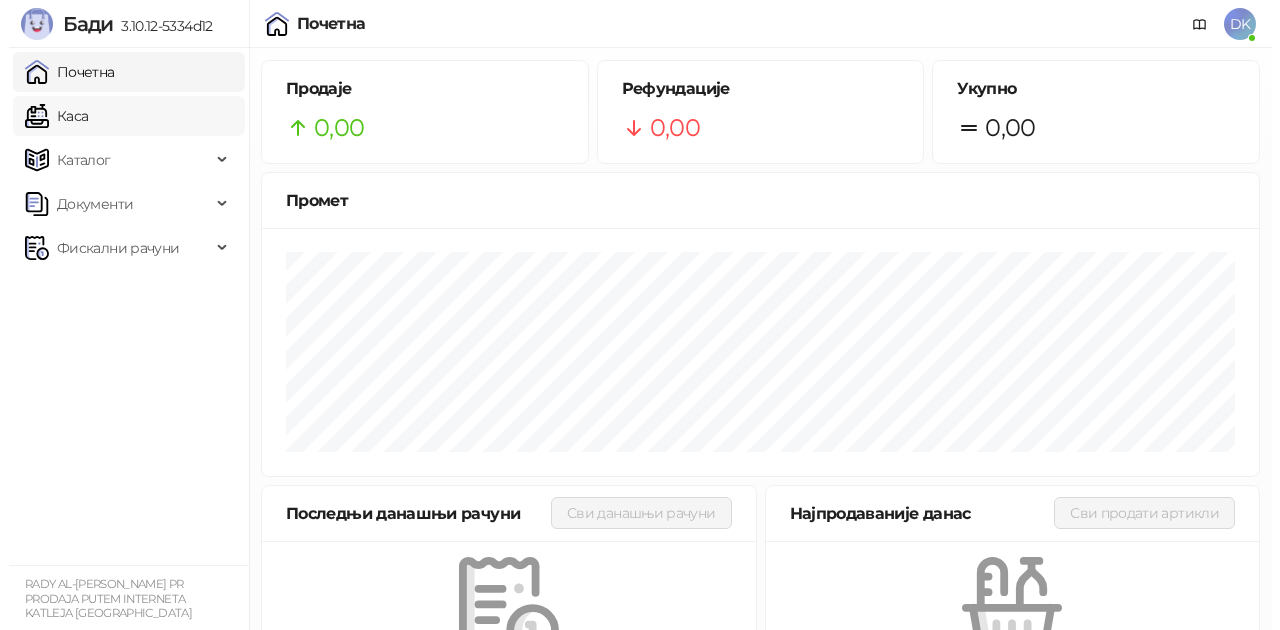 scroll, scrollTop: 0, scrollLeft: 0, axis: both 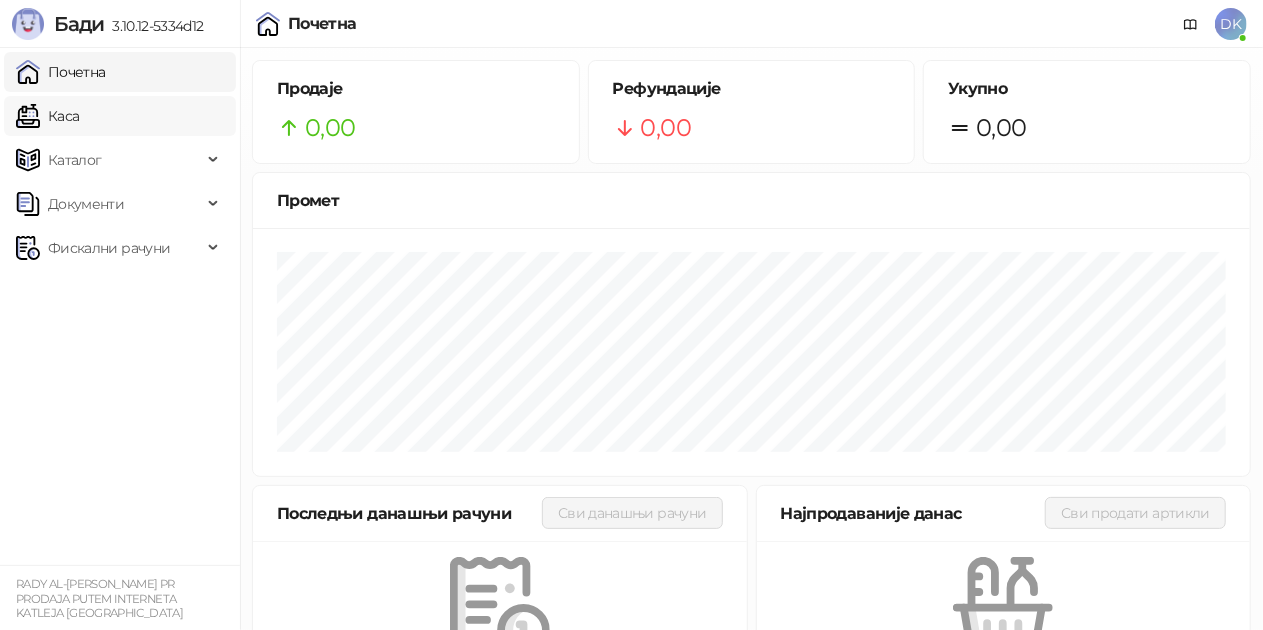 click on "Каса" at bounding box center (47, 116) 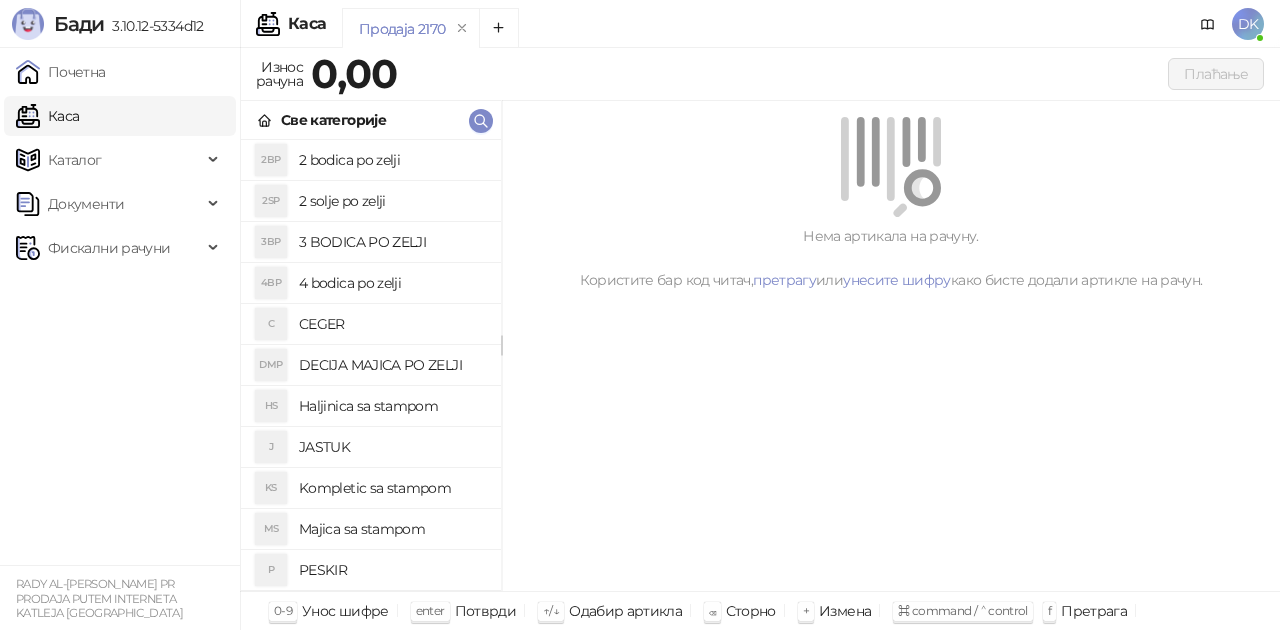 scroll, scrollTop: 200, scrollLeft: 0, axis: vertical 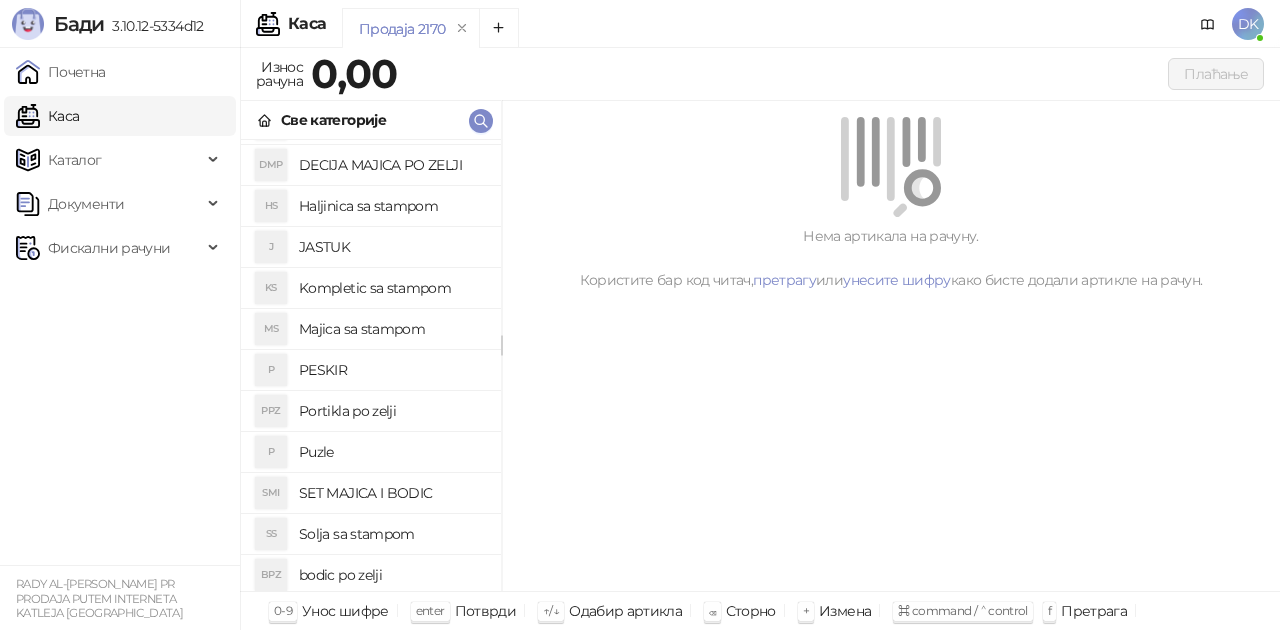 click on "Kompletic sa stampom" at bounding box center [392, 288] 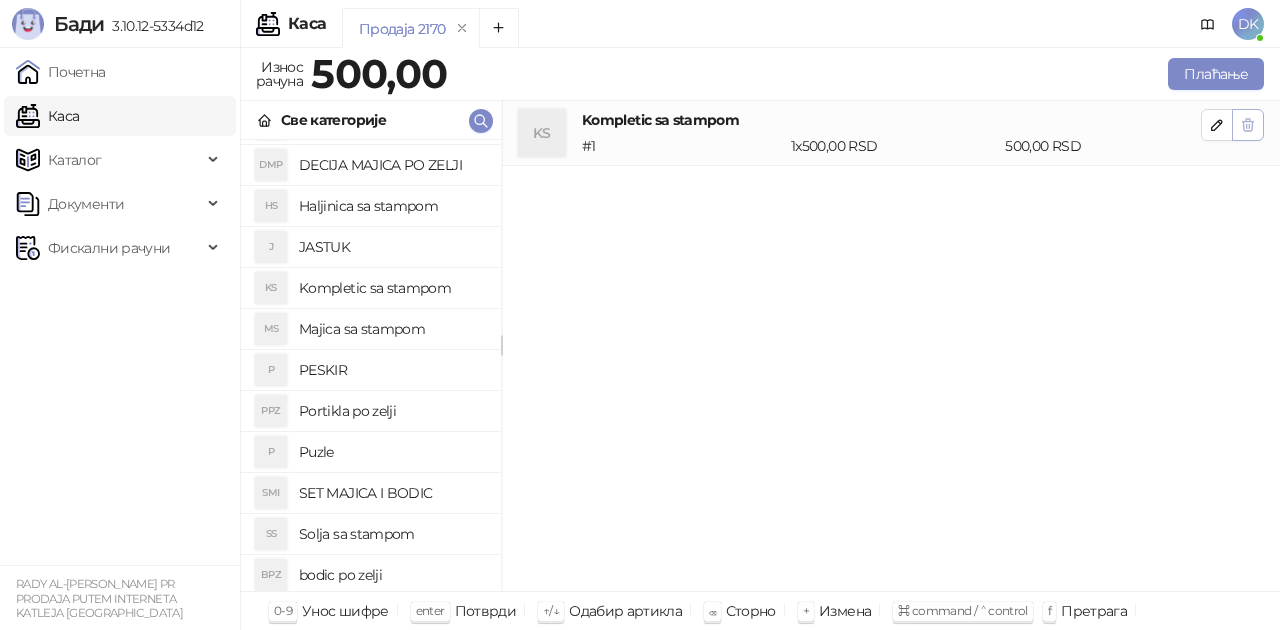 click at bounding box center [1248, 125] 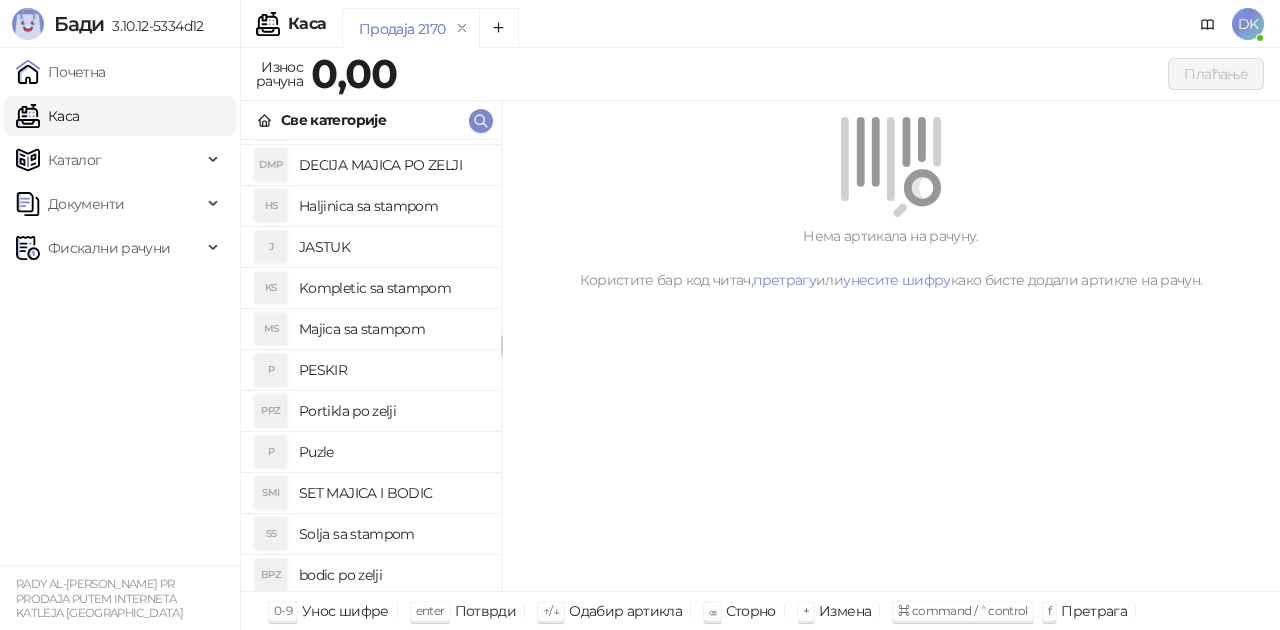 click on "Majica sa stampom" at bounding box center (392, 329) 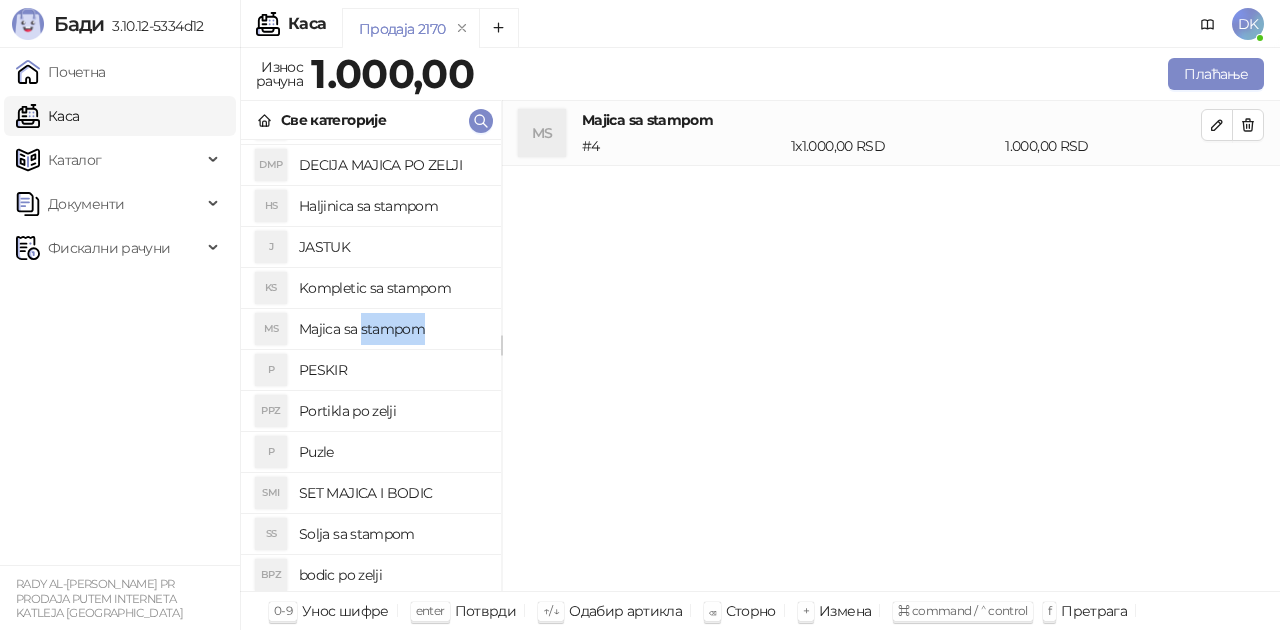 click on "Majica sa stampom" at bounding box center (392, 329) 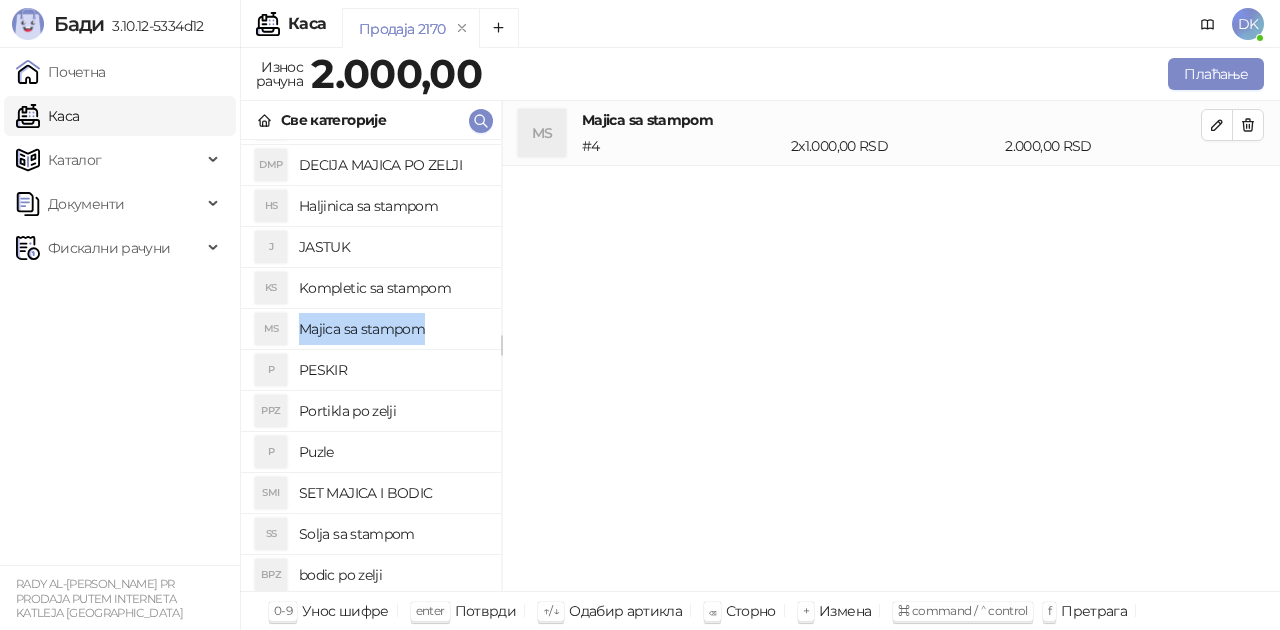 click on "Majica sa stampom" at bounding box center [392, 329] 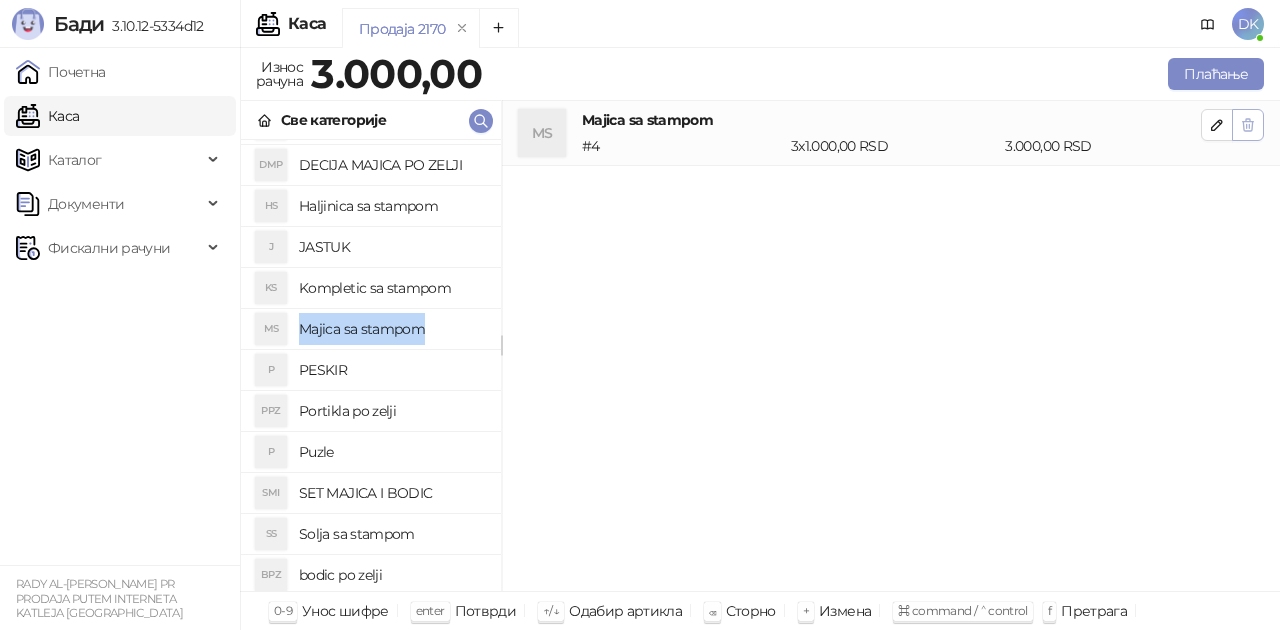 click 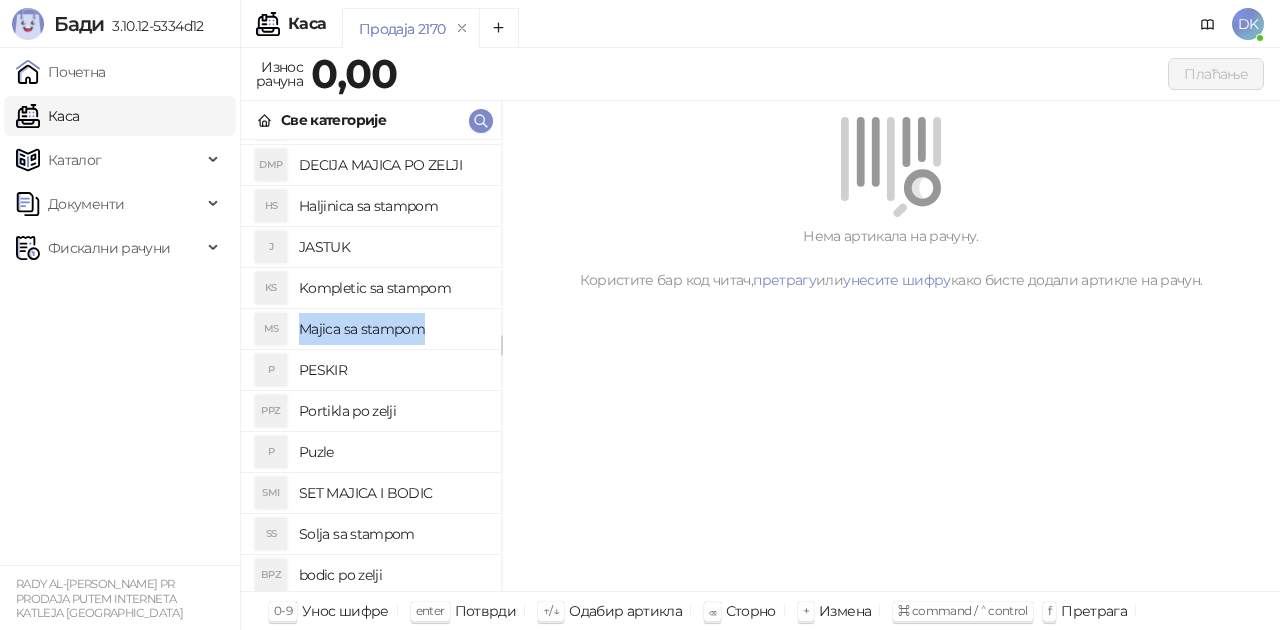 click on "Majica sa stampom" at bounding box center (392, 329) 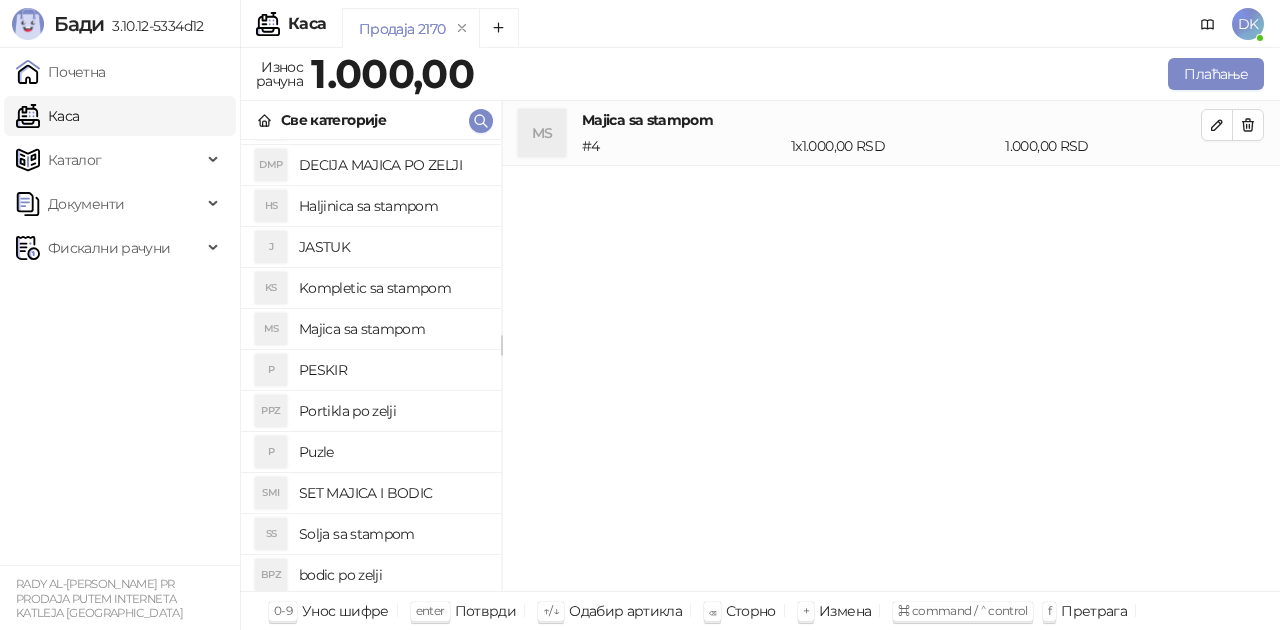 click on "Majica sa stampom" at bounding box center [392, 329] 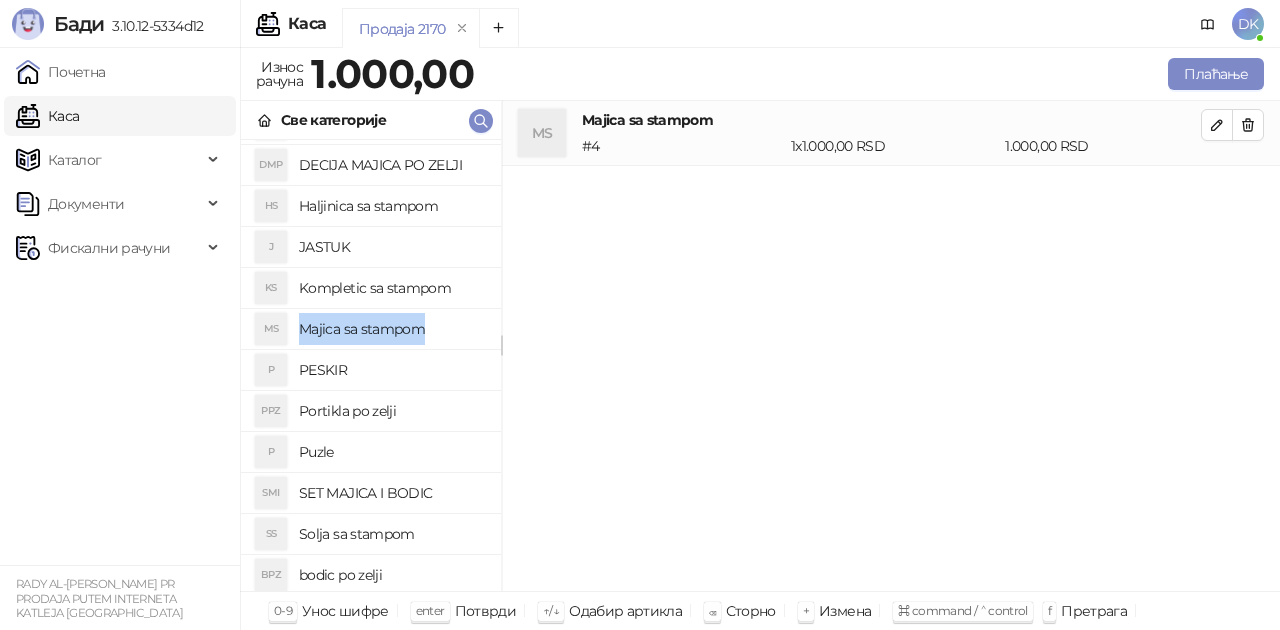 click on "Majica sa stampom" at bounding box center [392, 329] 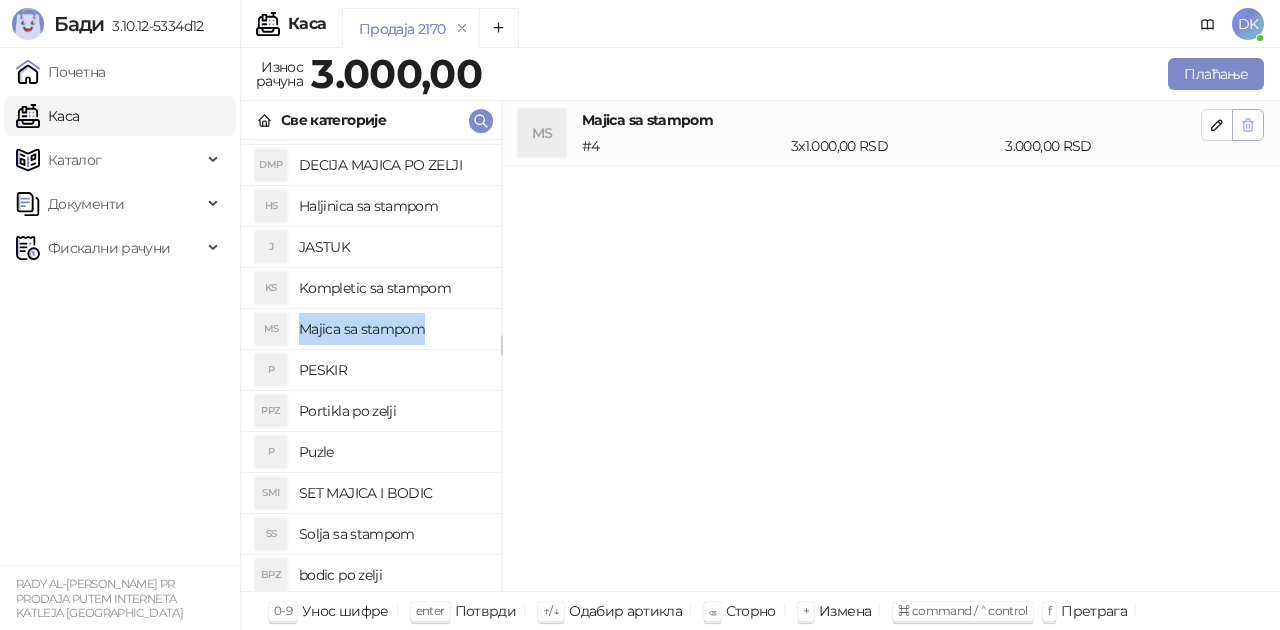 click at bounding box center (1248, 125) 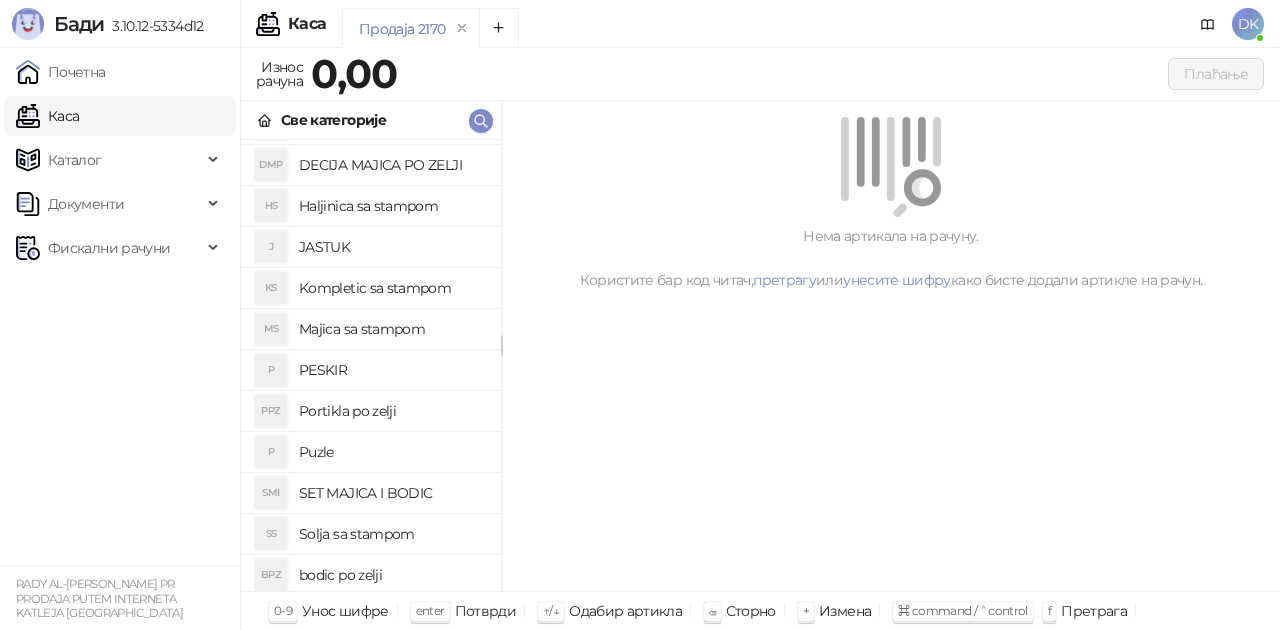 click on "Нема артикала на рачуну.  Користите бар код читач,  претрагу  или  унесите шифру  како бисте додали артикле на рачун." at bounding box center [891, 346] 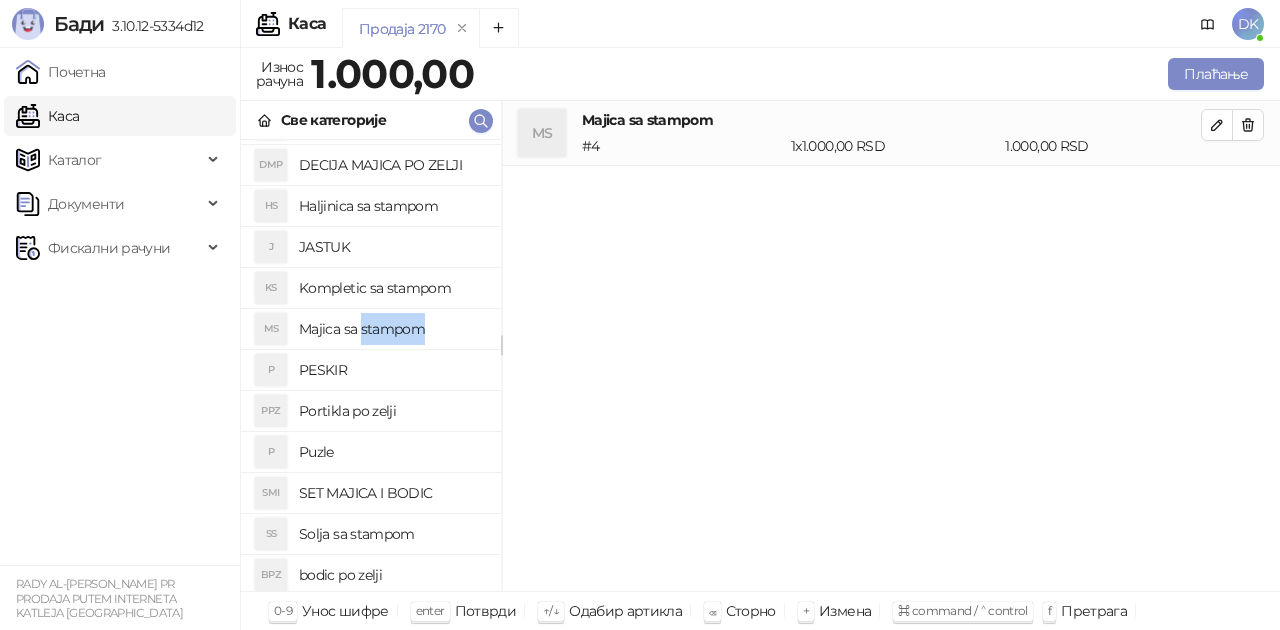 click on "Majica sa stampom" at bounding box center (392, 329) 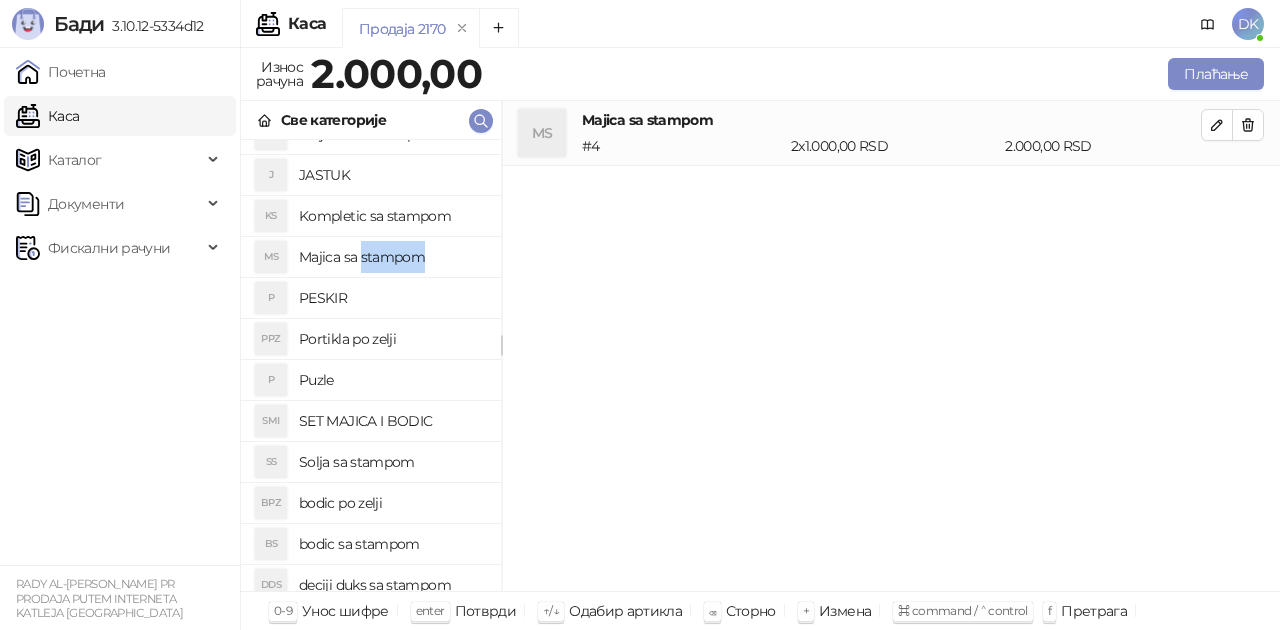 scroll, scrollTop: 300, scrollLeft: 0, axis: vertical 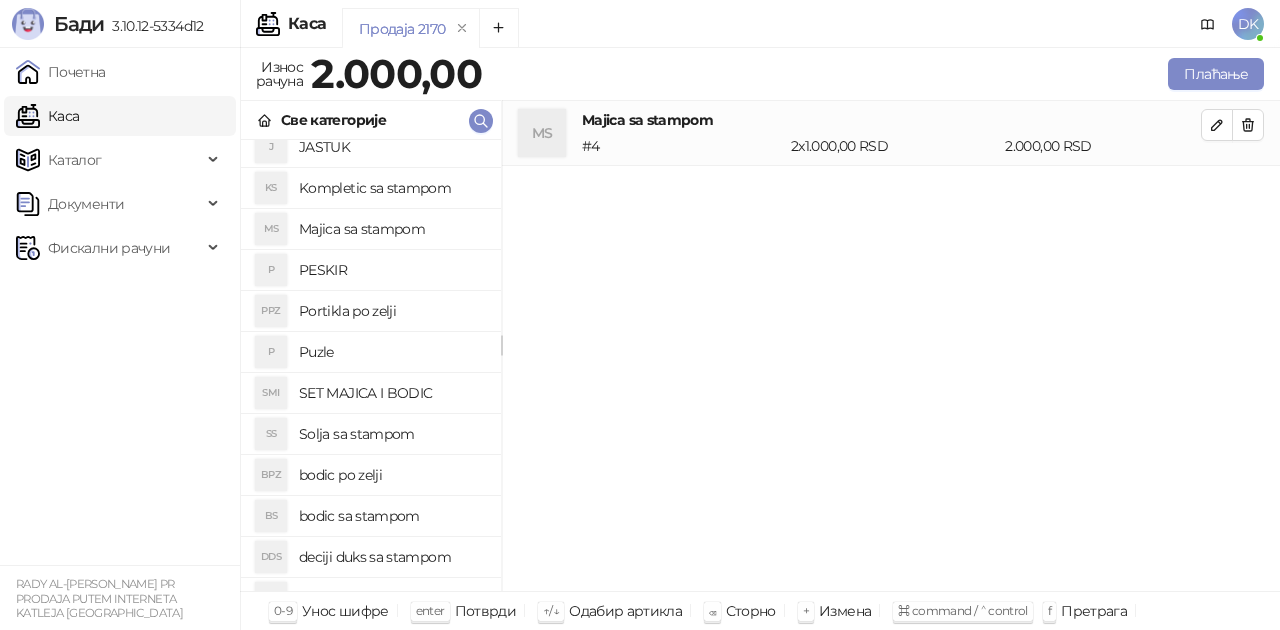 click on "bodic po zelji" at bounding box center [392, 475] 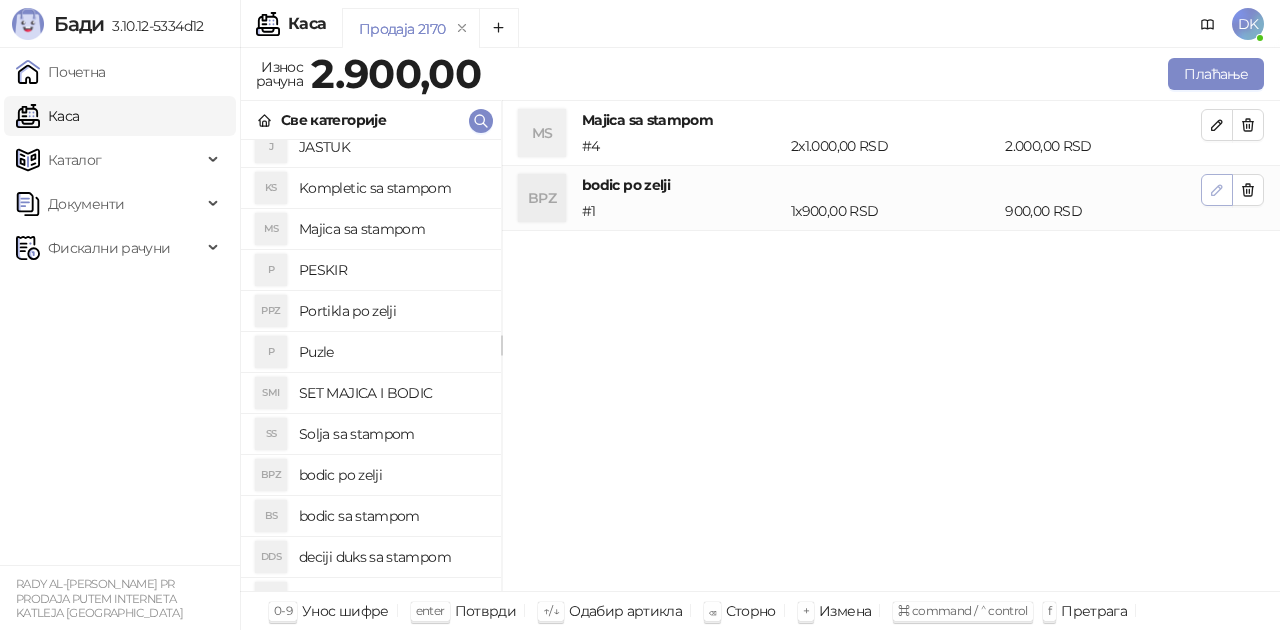 click at bounding box center (1217, 190) 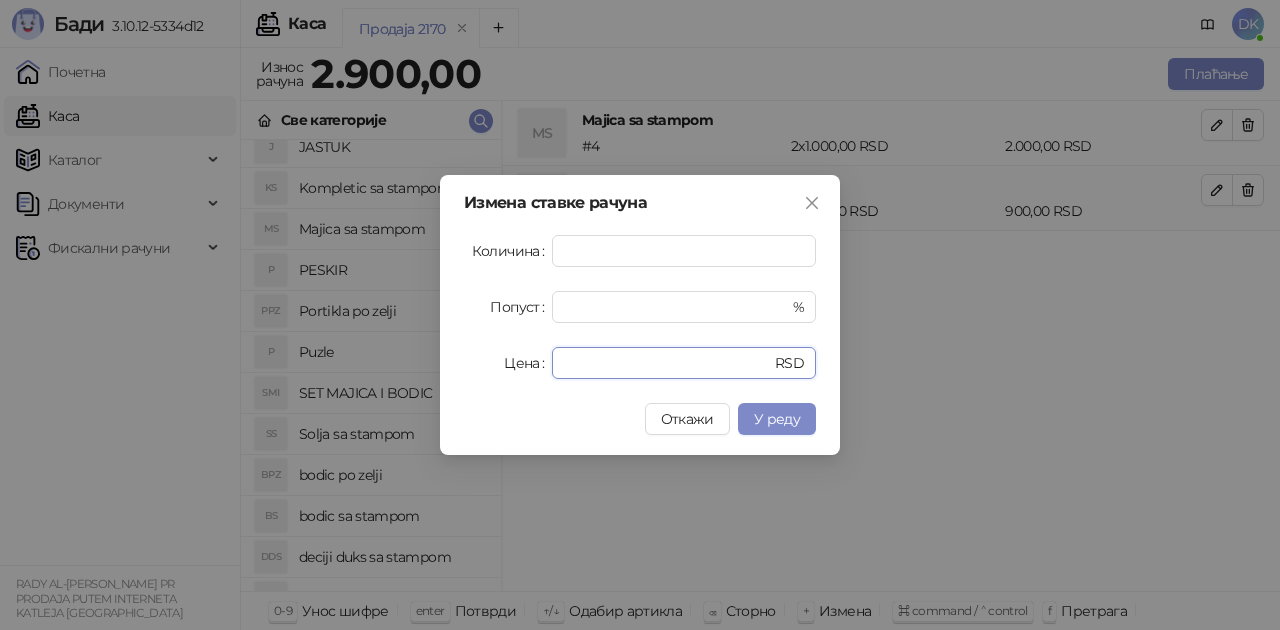 drag, startPoint x: 588, startPoint y: 359, endPoint x: 358, endPoint y: 325, distance: 232.49947 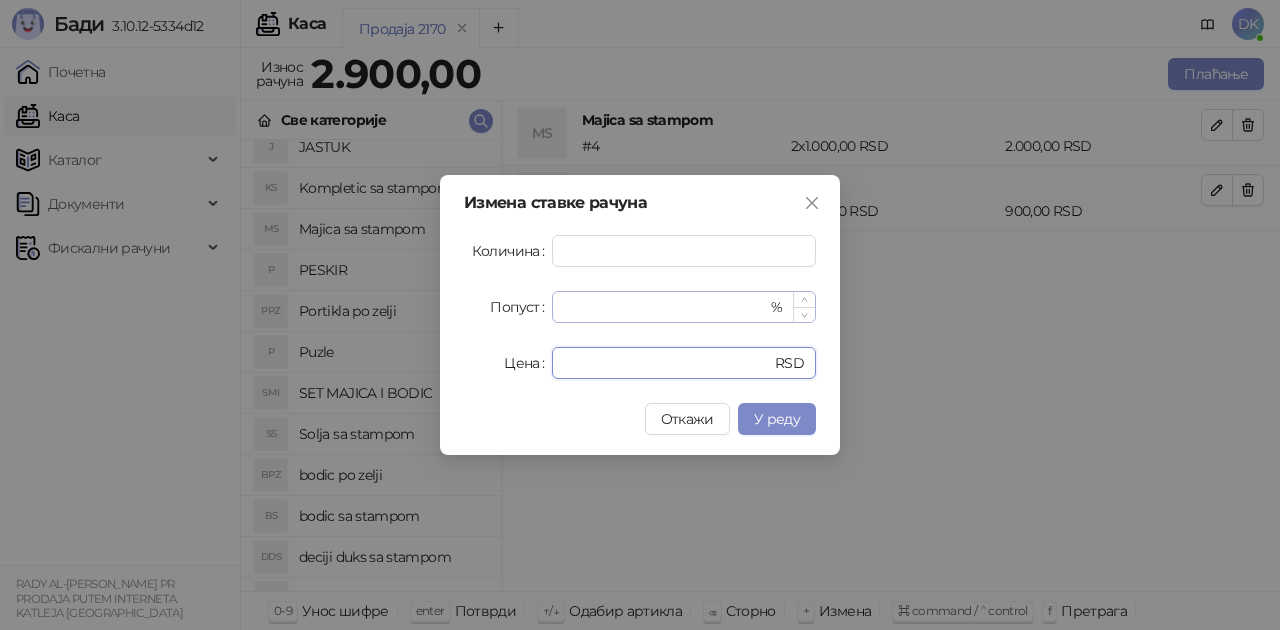 type on "****" 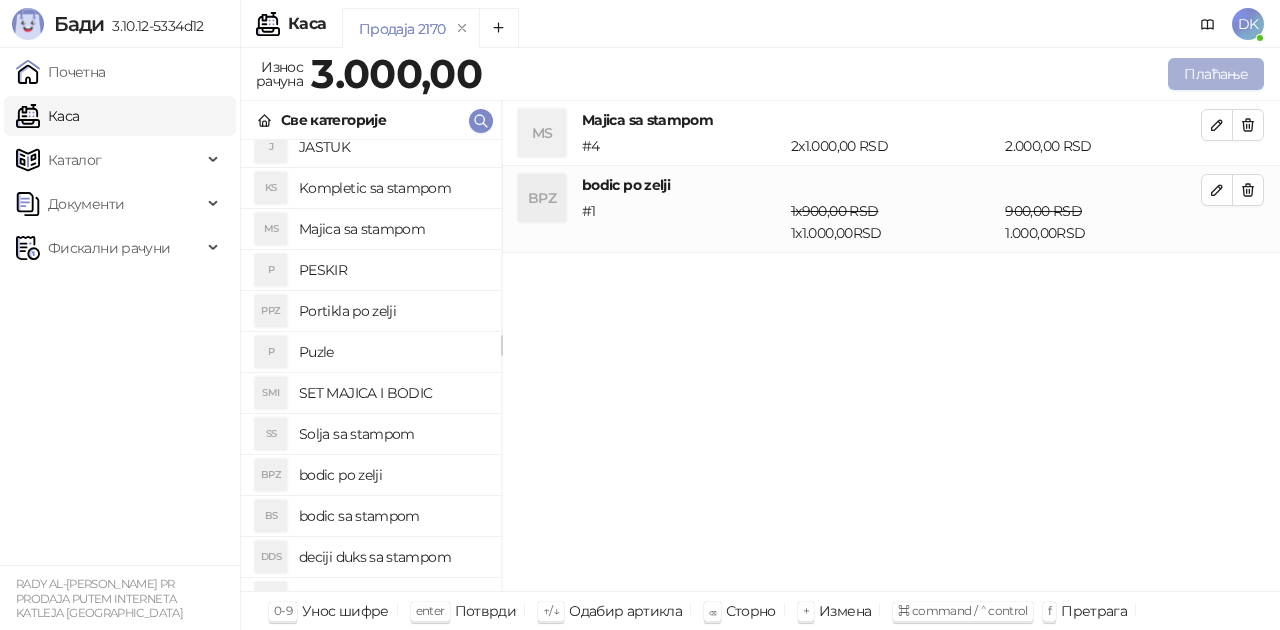 click on "Плаћање" at bounding box center (1216, 74) 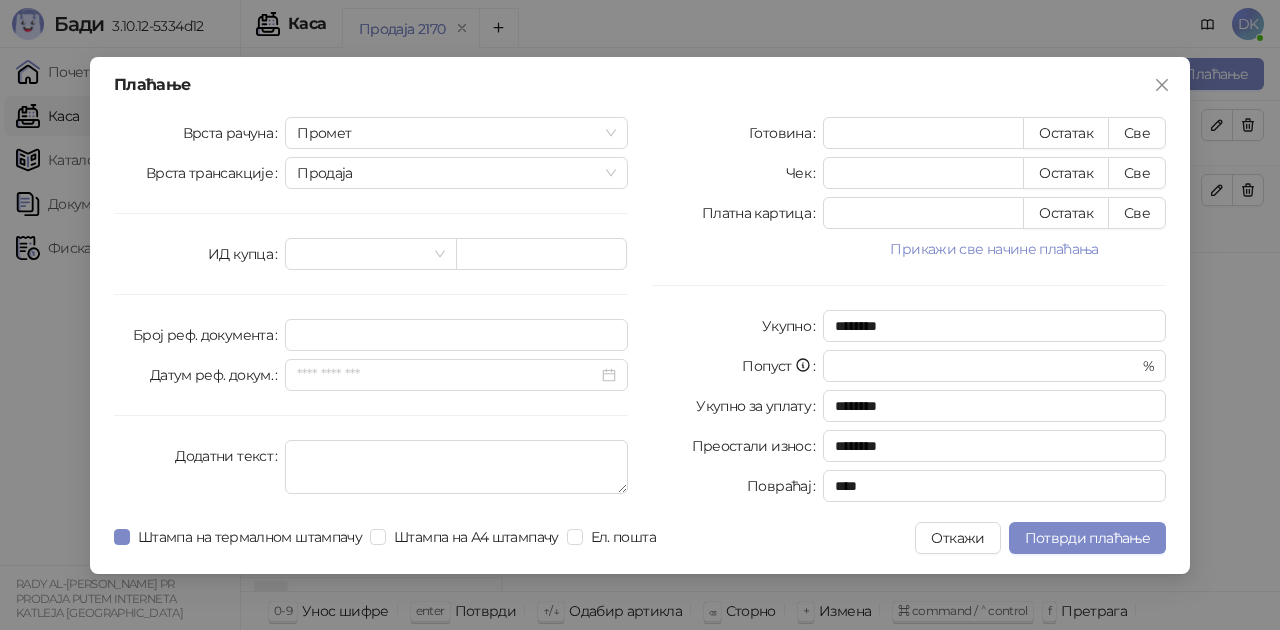 click on "Прикажи све начине плаћања" at bounding box center [994, 249] 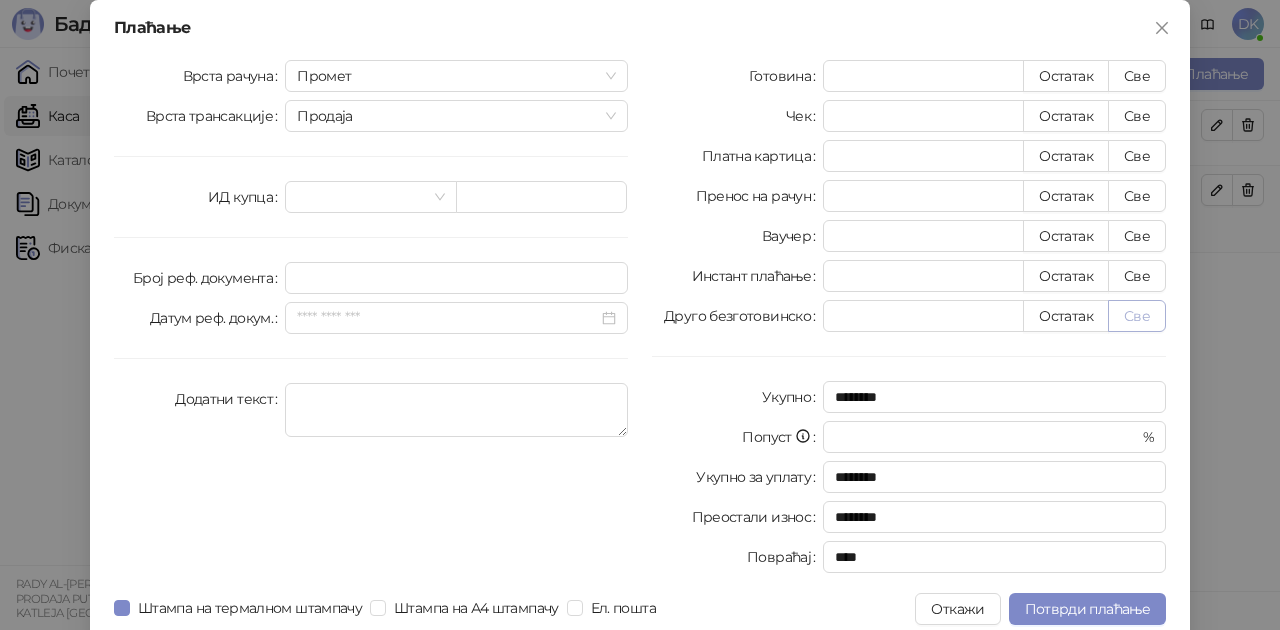 click on "Све" at bounding box center (1137, 316) 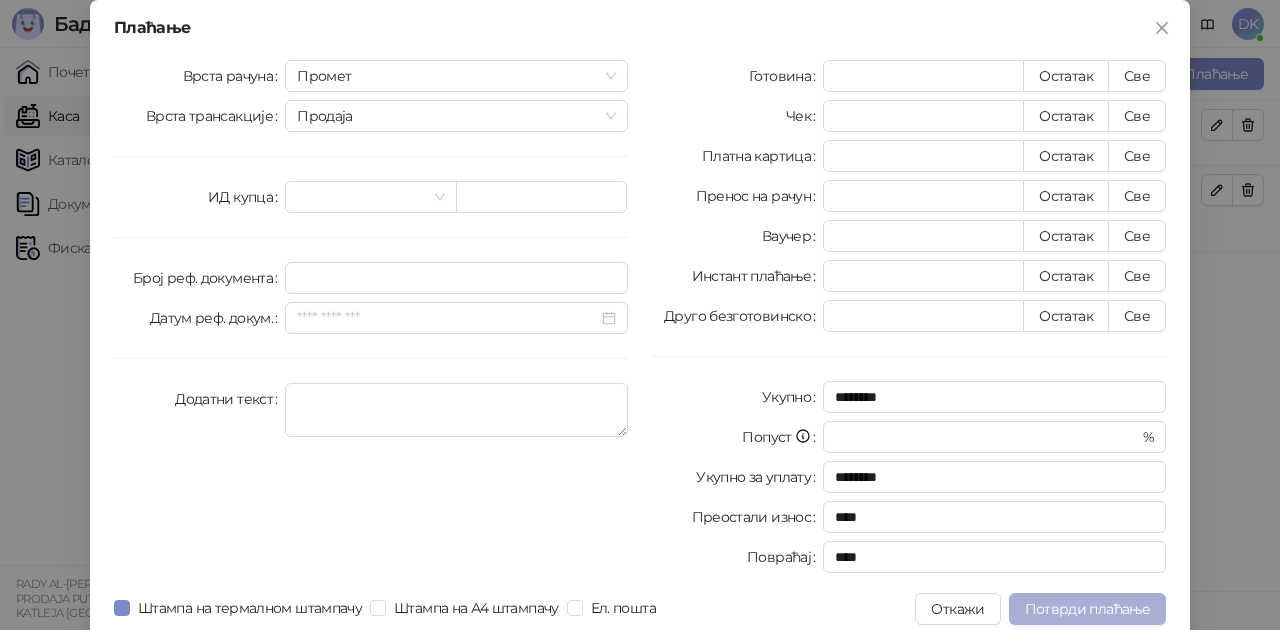 click on "Потврди плаћање" at bounding box center (1087, 609) 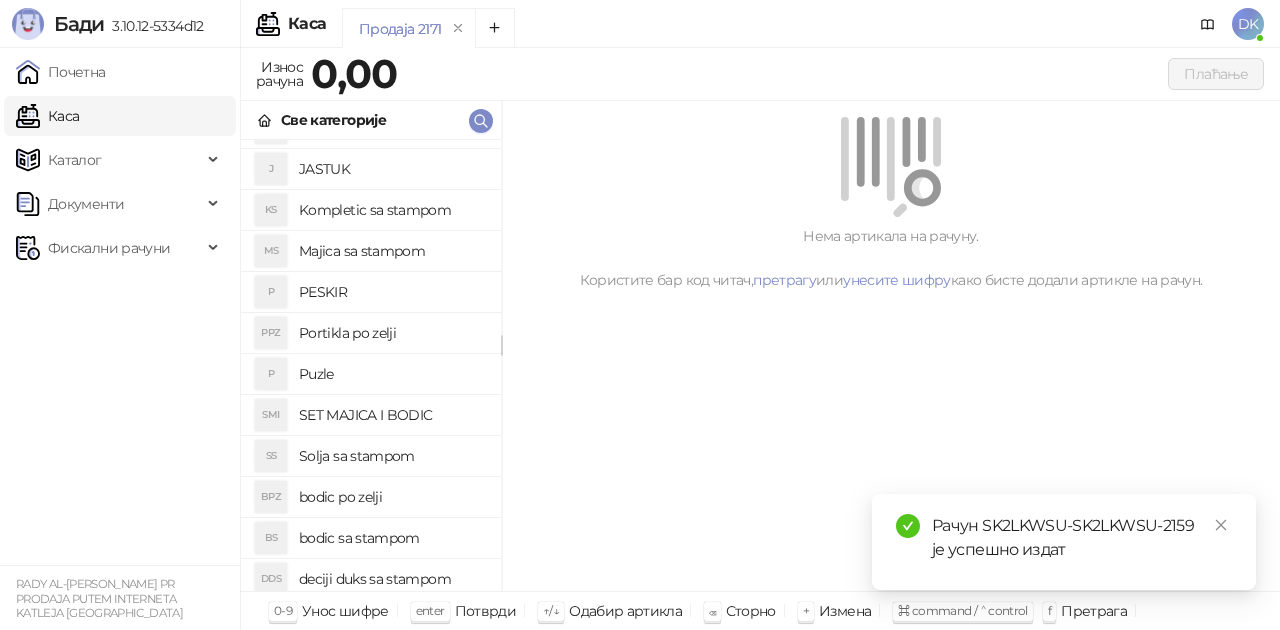 scroll, scrollTop: 300, scrollLeft: 0, axis: vertical 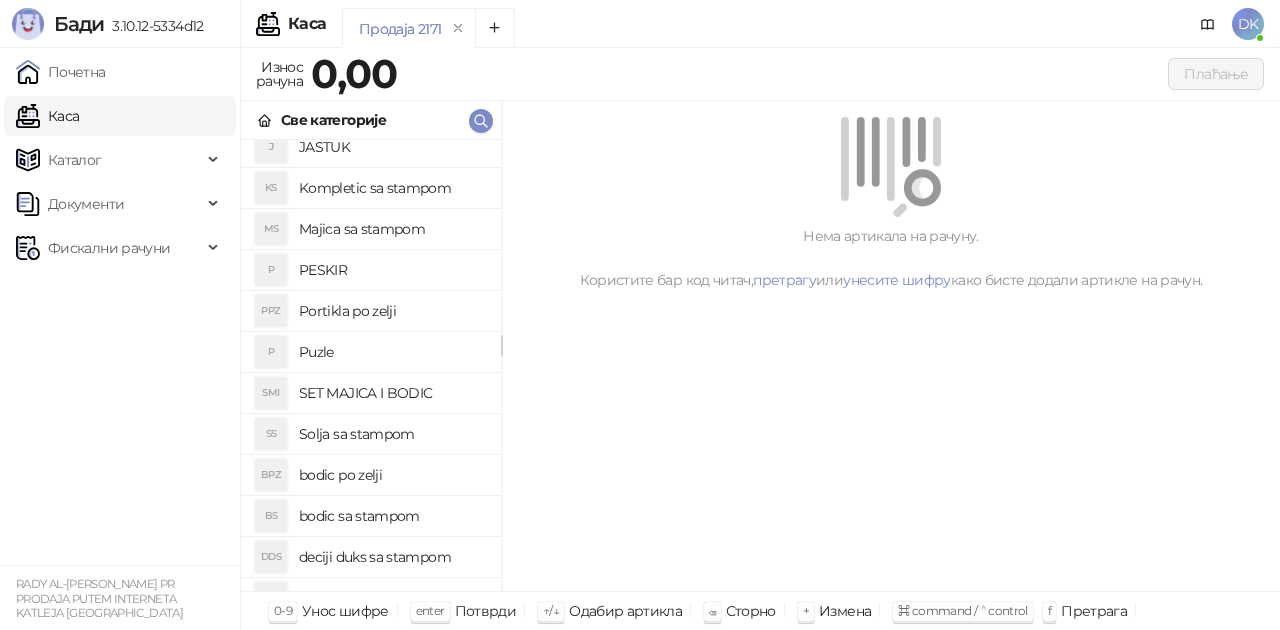 click on "SET MAJICA I BODIC" at bounding box center [392, 393] 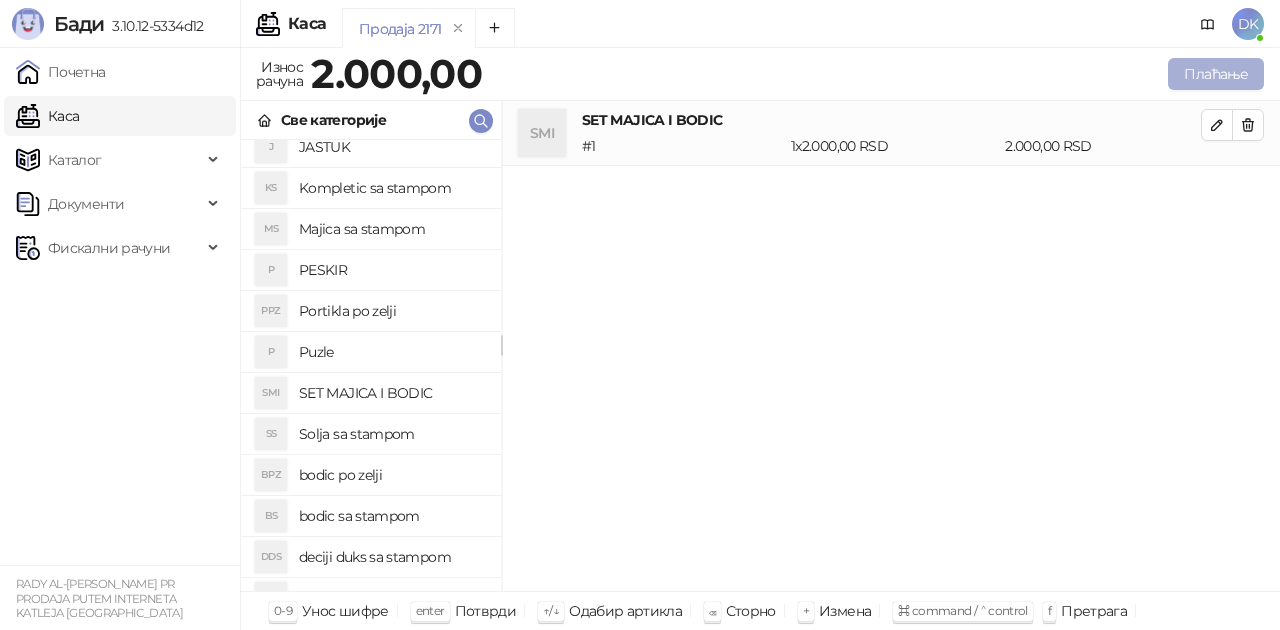 click on "Плаћање" at bounding box center [1216, 74] 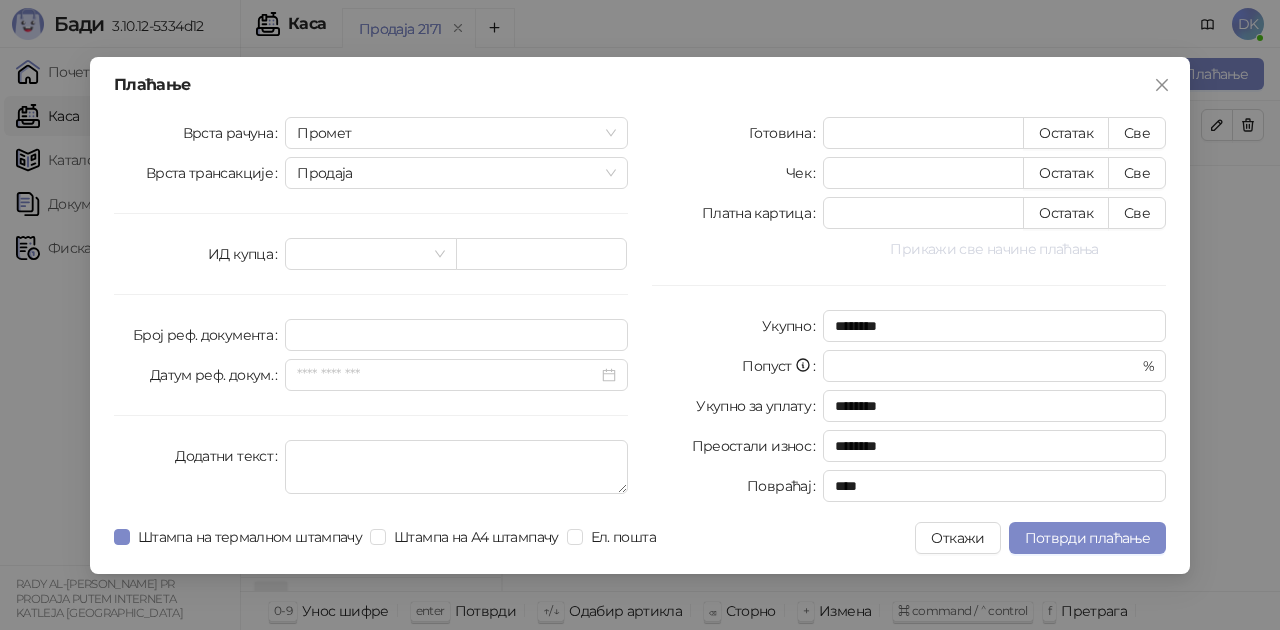 click on "Прикажи све начине плаћања" at bounding box center (994, 249) 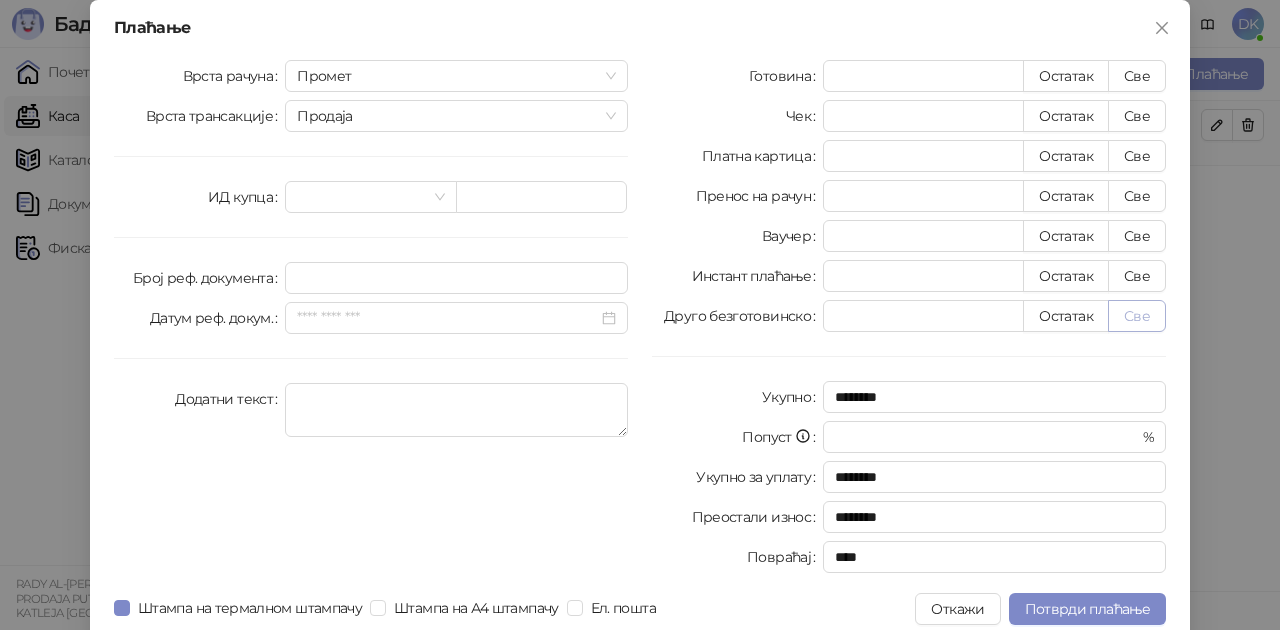 click on "Све" at bounding box center (1137, 316) 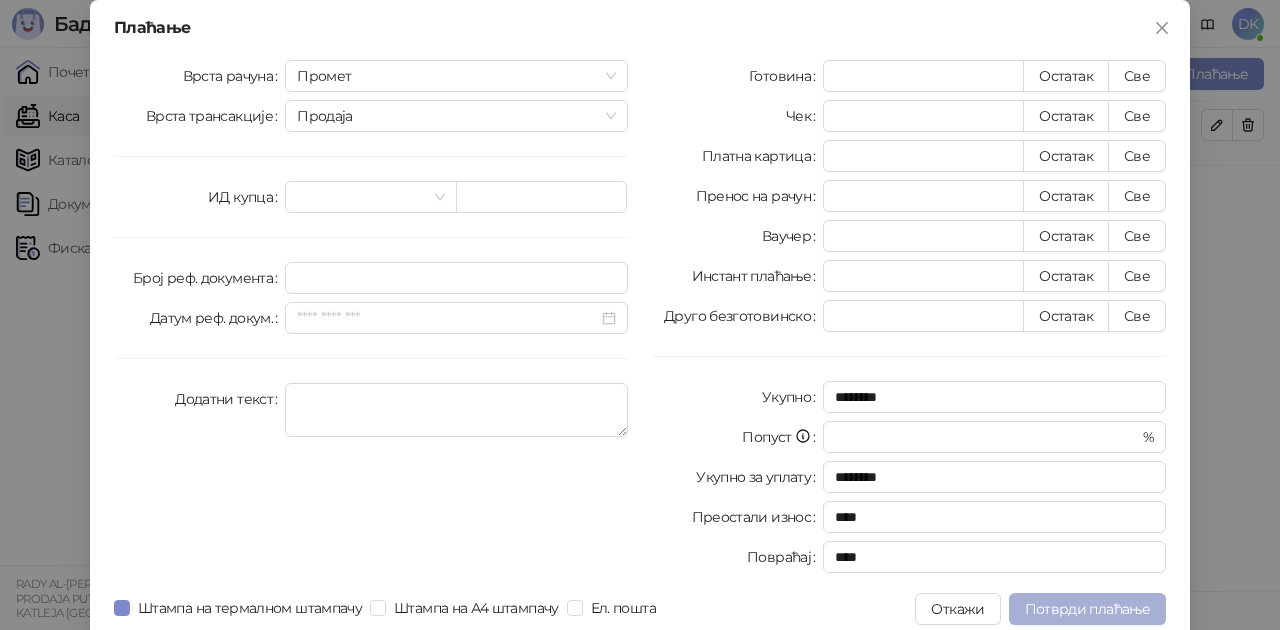 click on "Потврди плаћање" at bounding box center (1087, 609) 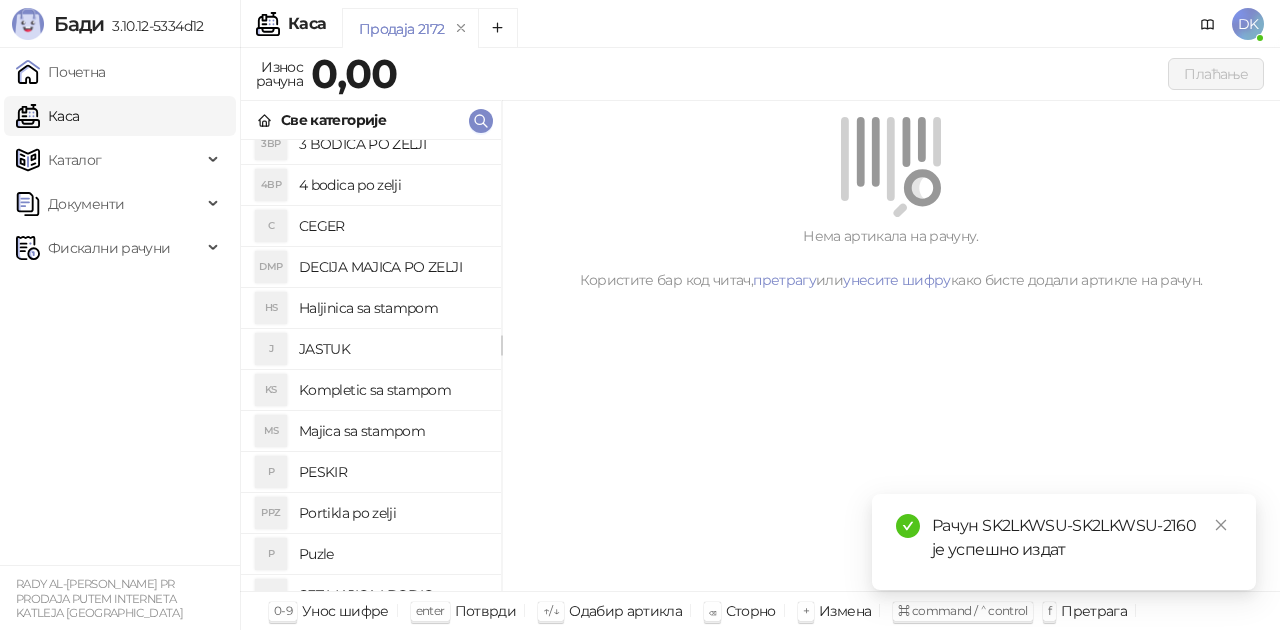 scroll, scrollTop: 100, scrollLeft: 0, axis: vertical 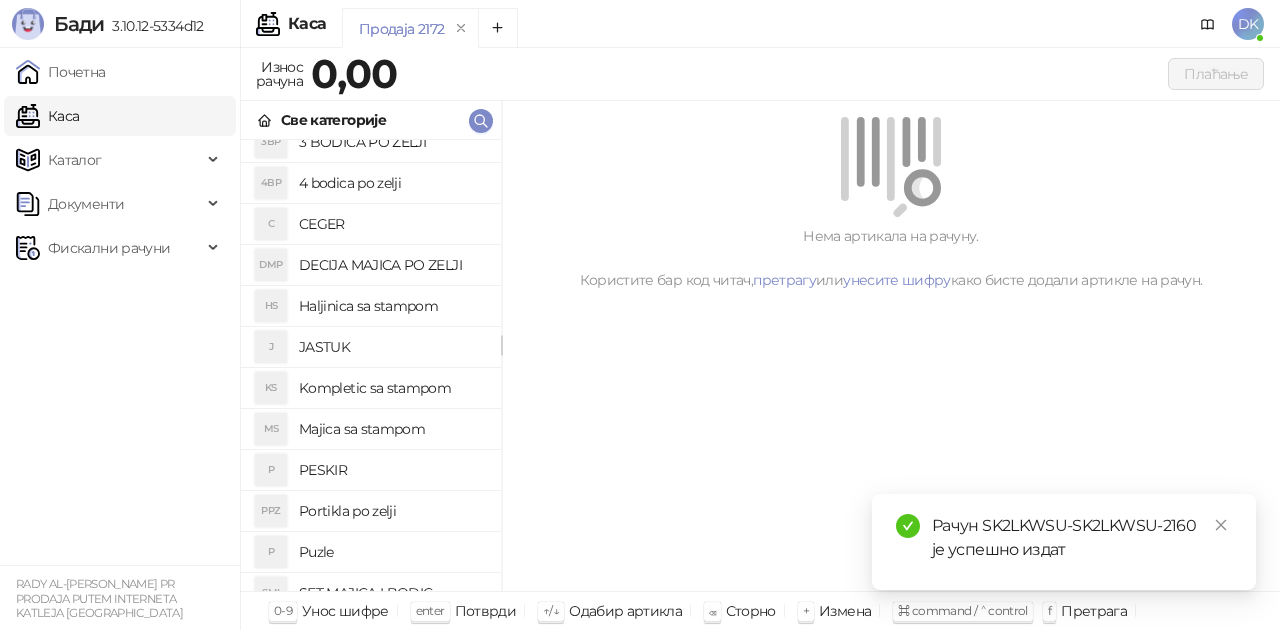 click on "Majica sa stampom" at bounding box center (392, 429) 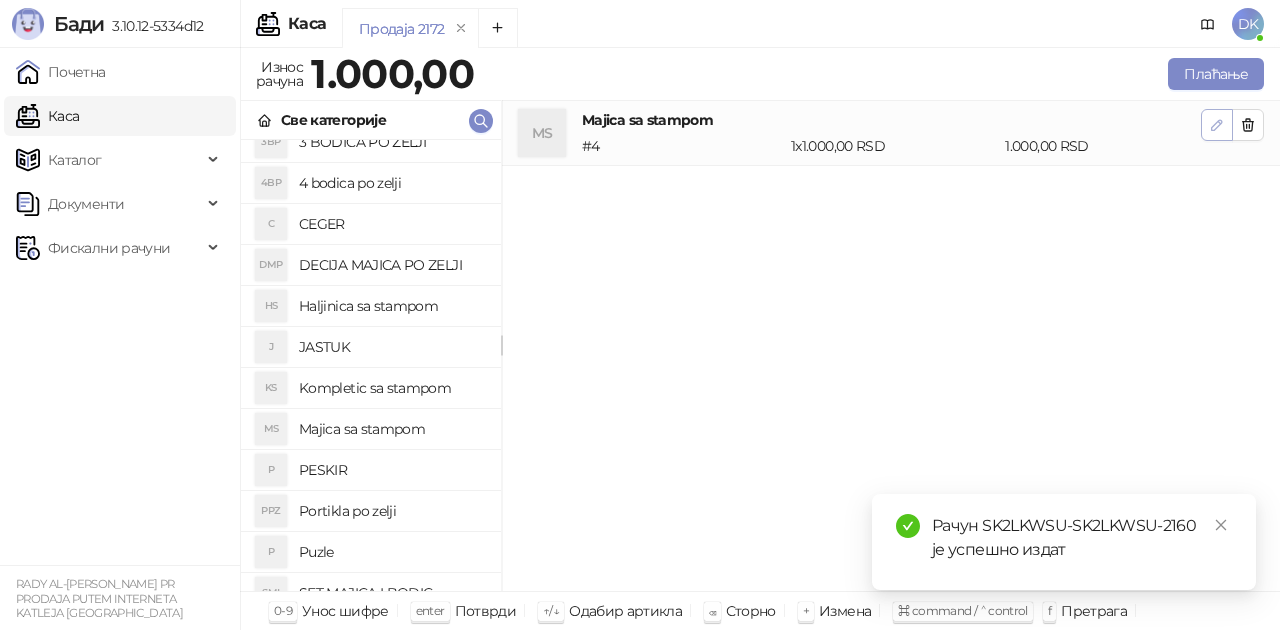 click at bounding box center [1217, 125] 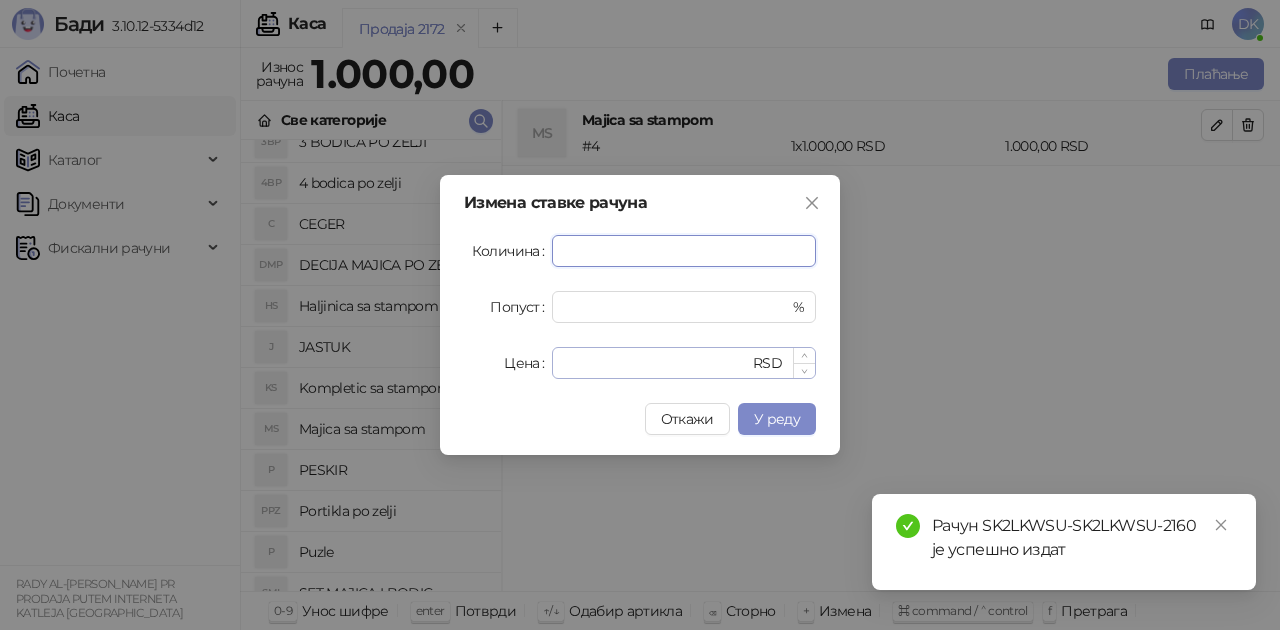type on "*" 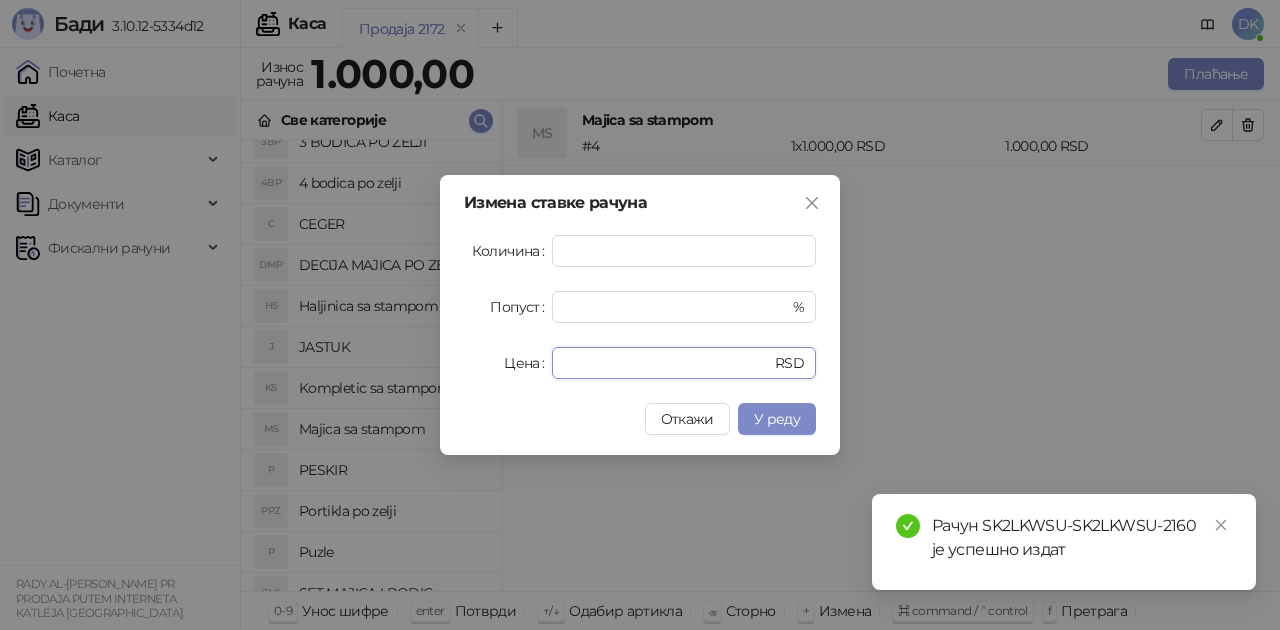 drag, startPoint x: 599, startPoint y: 363, endPoint x: 452, endPoint y: 361, distance: 147.01361 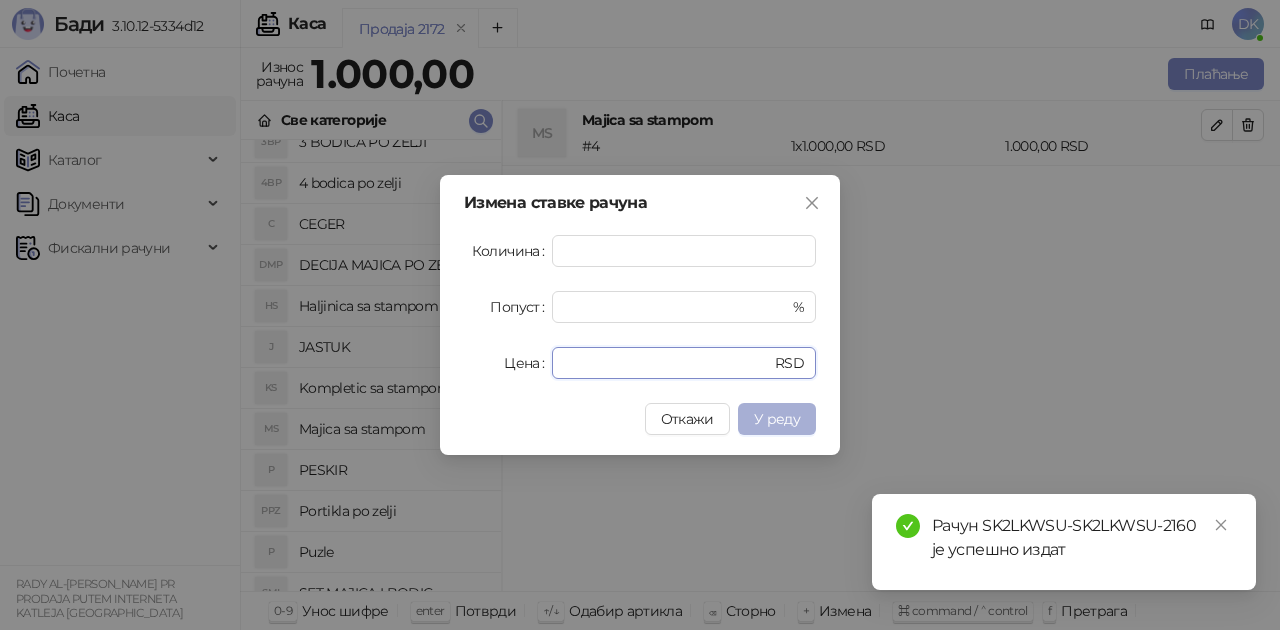 type on "****" 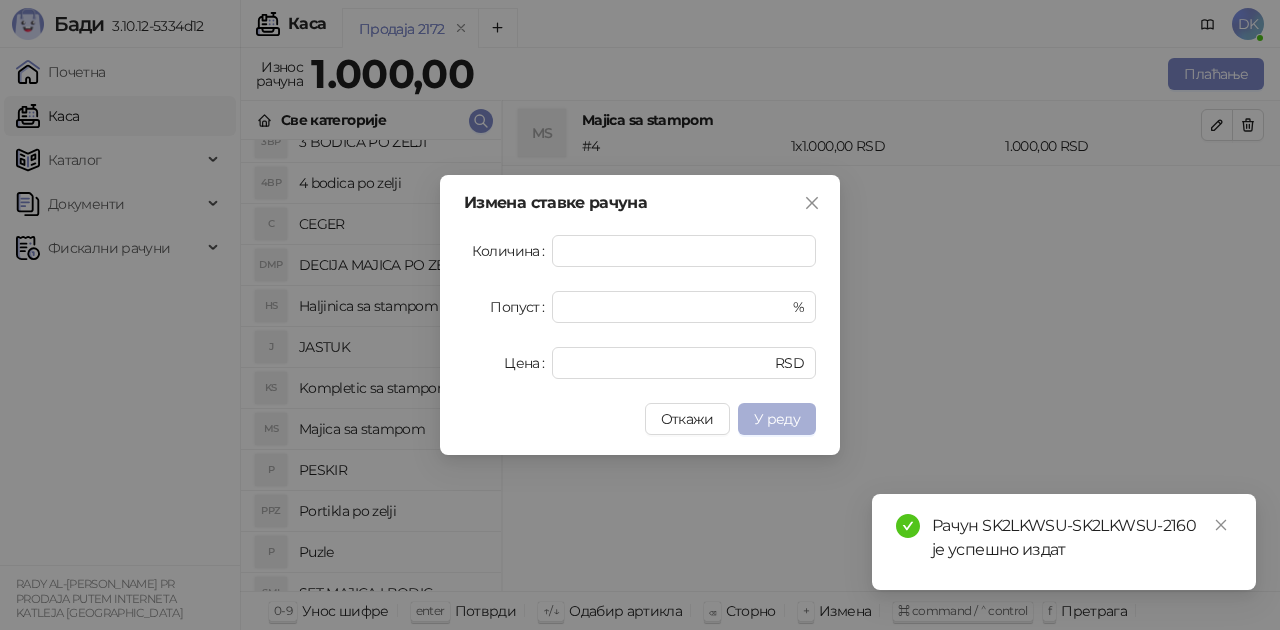 click on "У реду" at bounding box center (777, 419) 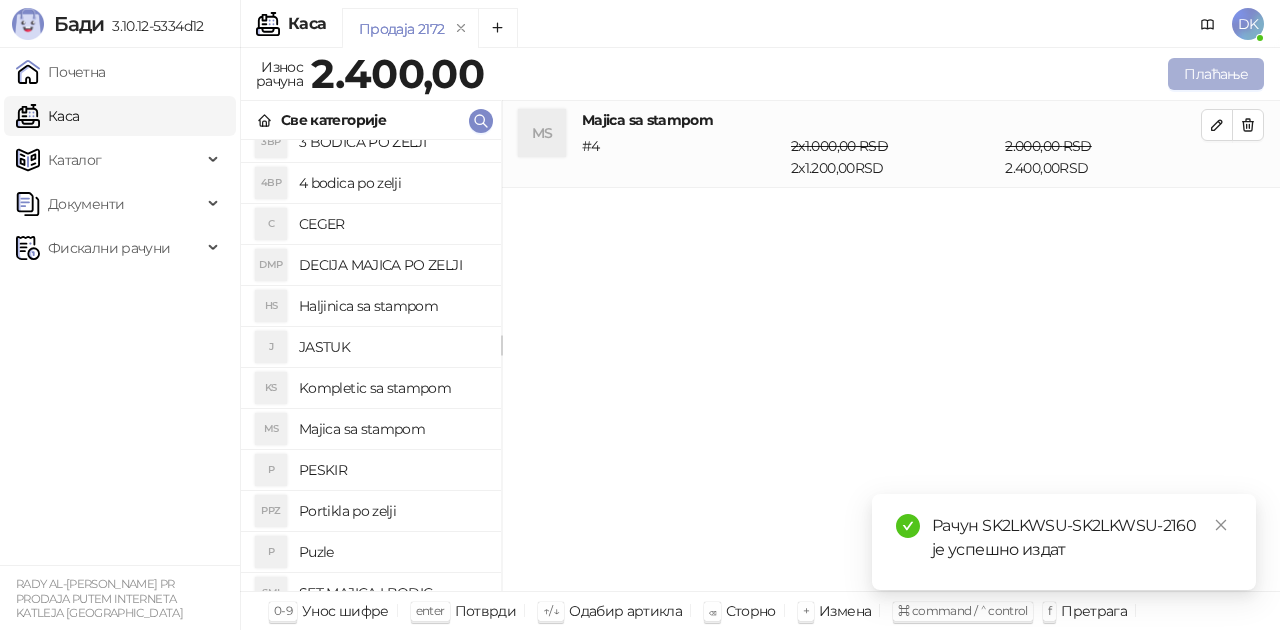click on "Плаћање" at bounding box center (1216, 74) 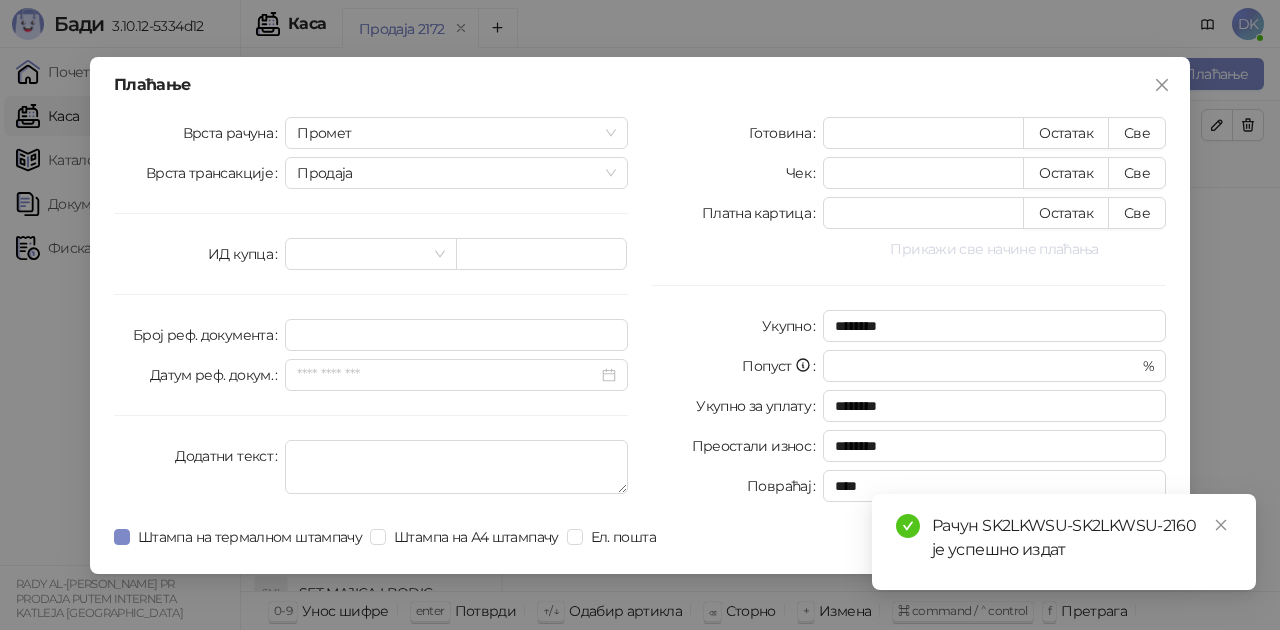 click on "Прикажи све начине плаћања" at bounding box center [994, 249] 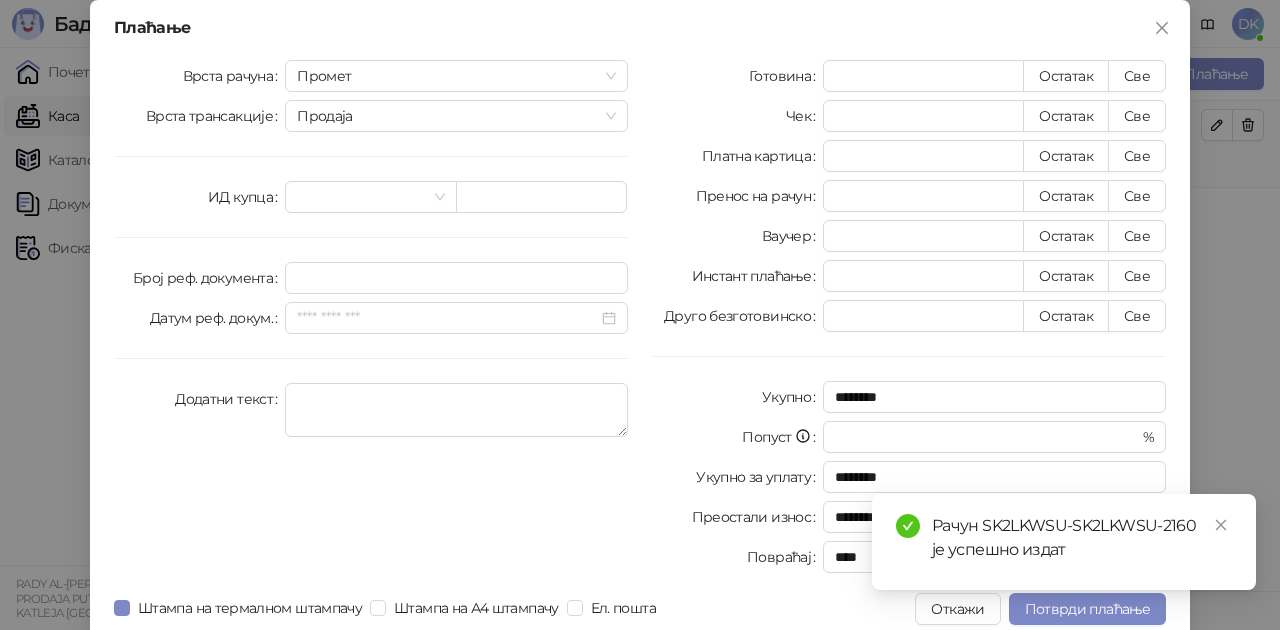 drag, startPoint x: 1130, startPoint y: 318, endPoint x: 1130, endPoint y: 362, distance: 44 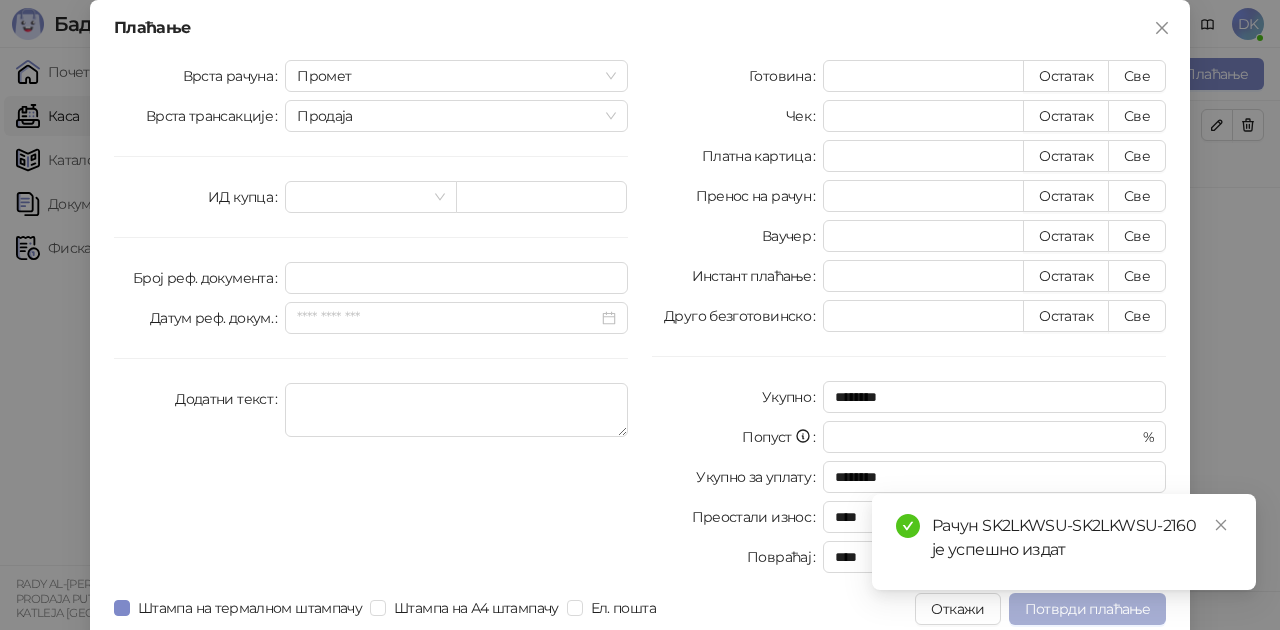 click on "Потврди плаћање" at bounding box center [1087, 609] 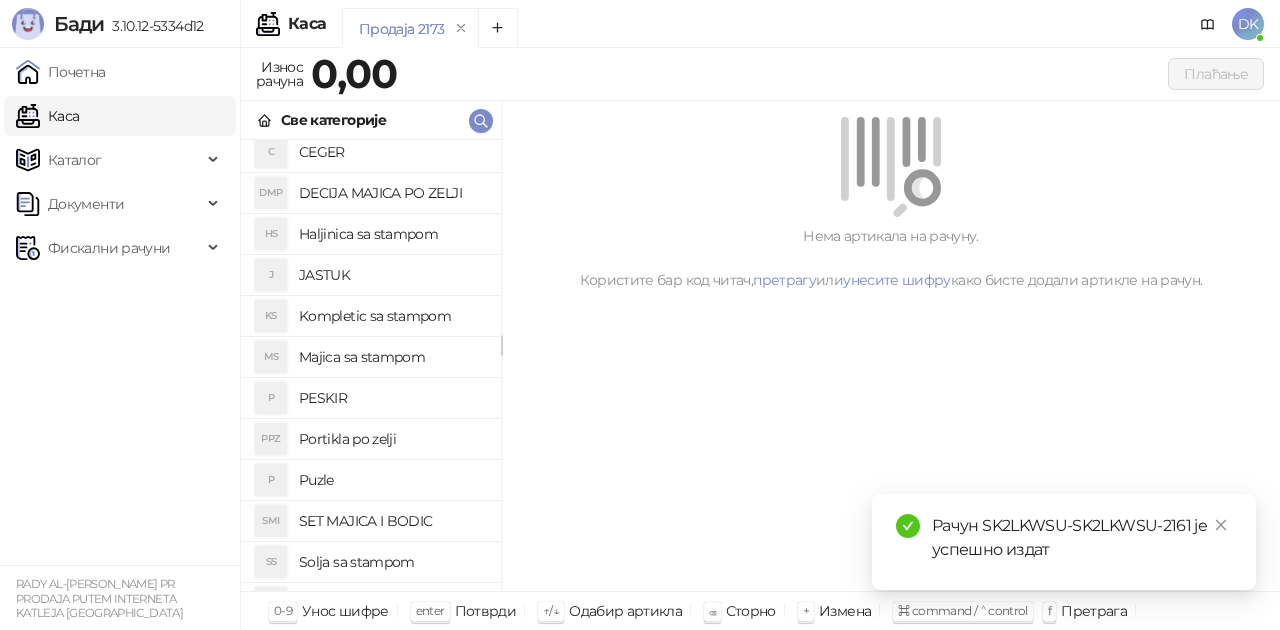 scroll, scrollTop: 200, scrollLeft: 0, axis: vertical 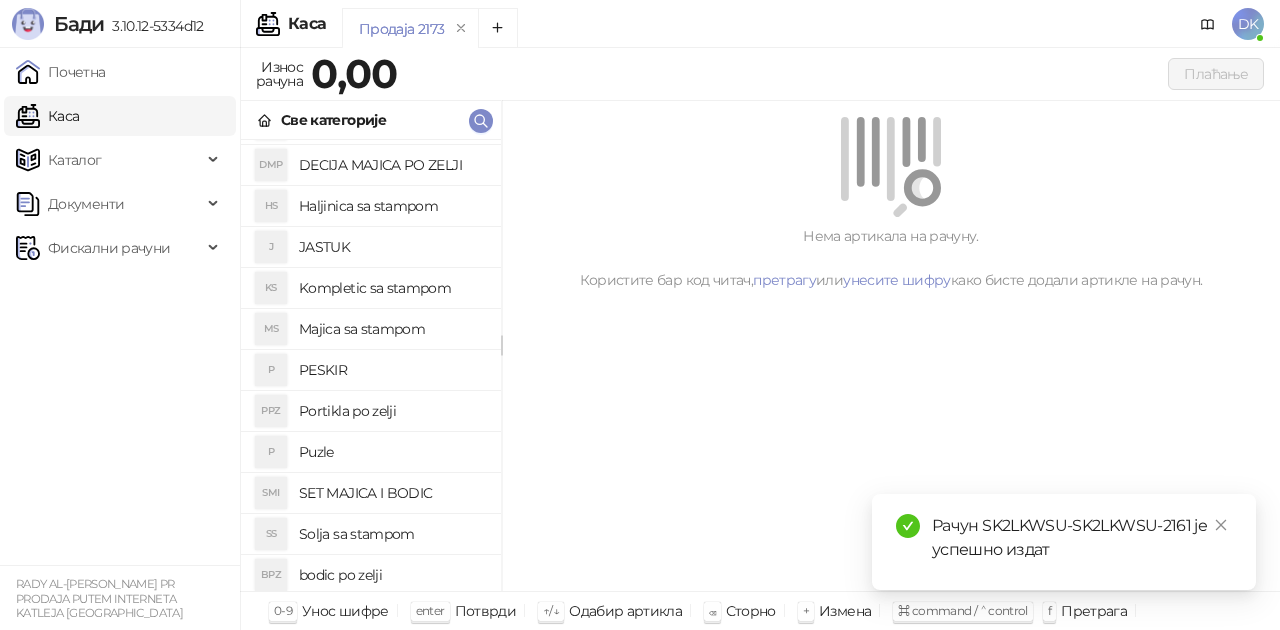 click on "Majica sa stampom" at bounding box center [392, 329] 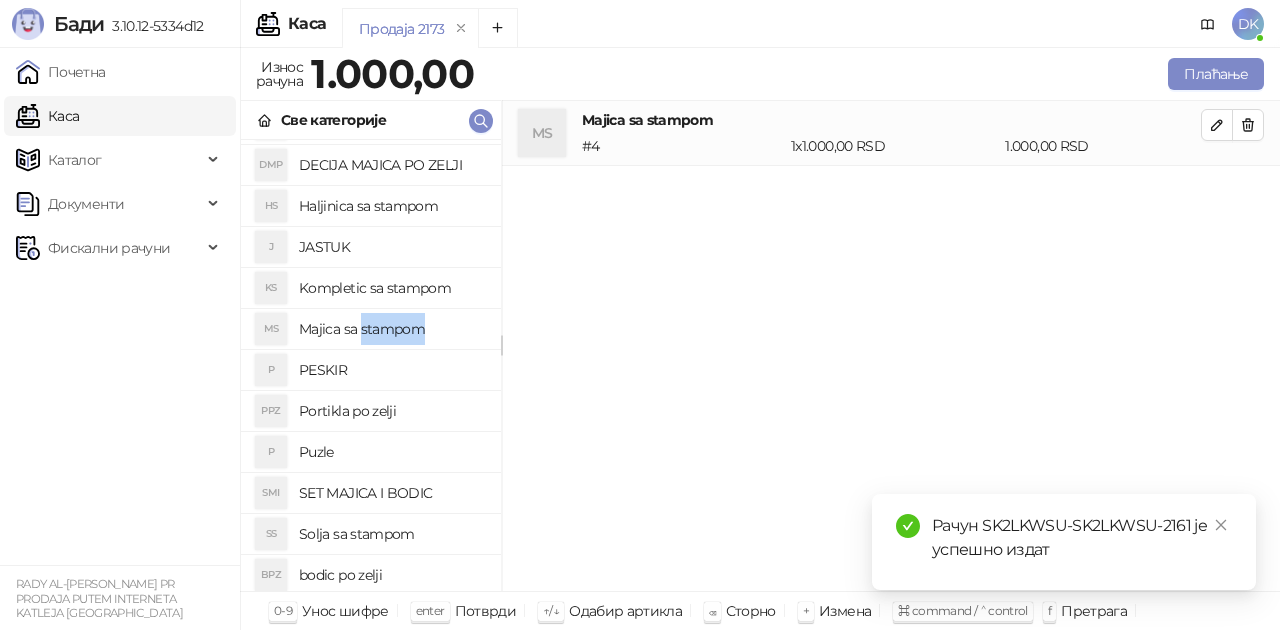click on "Majica sa stampom" at bounding box center (392, 329) 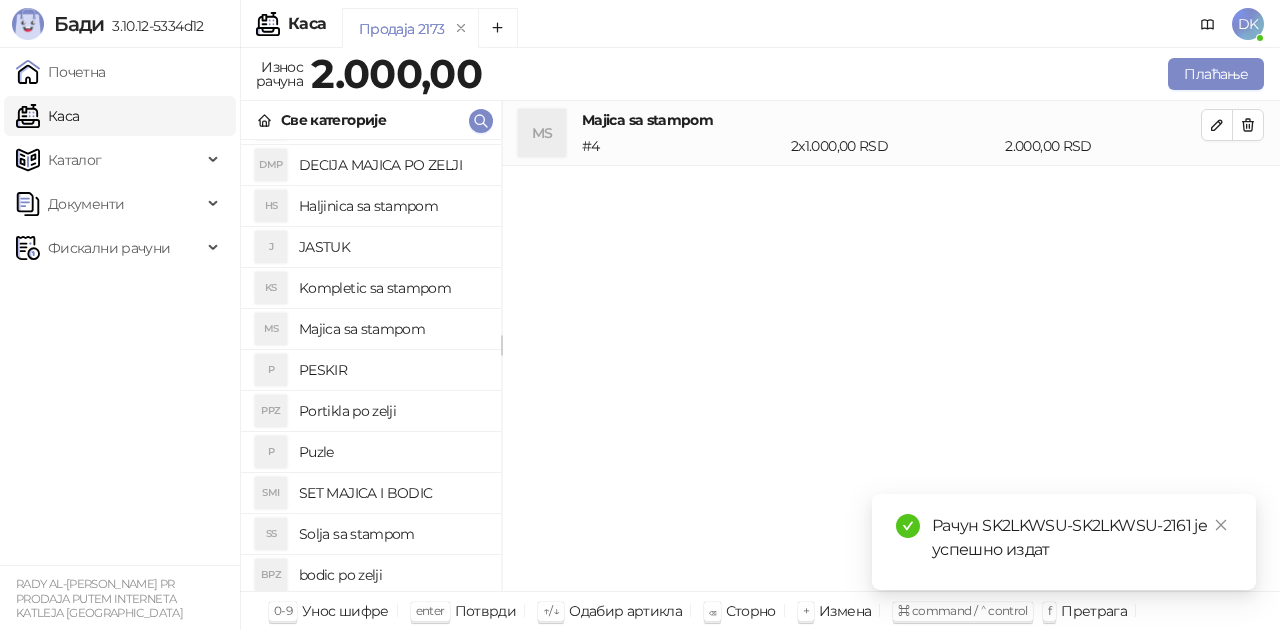 click on "bodic po zelji" at bounding box center (392, 575) 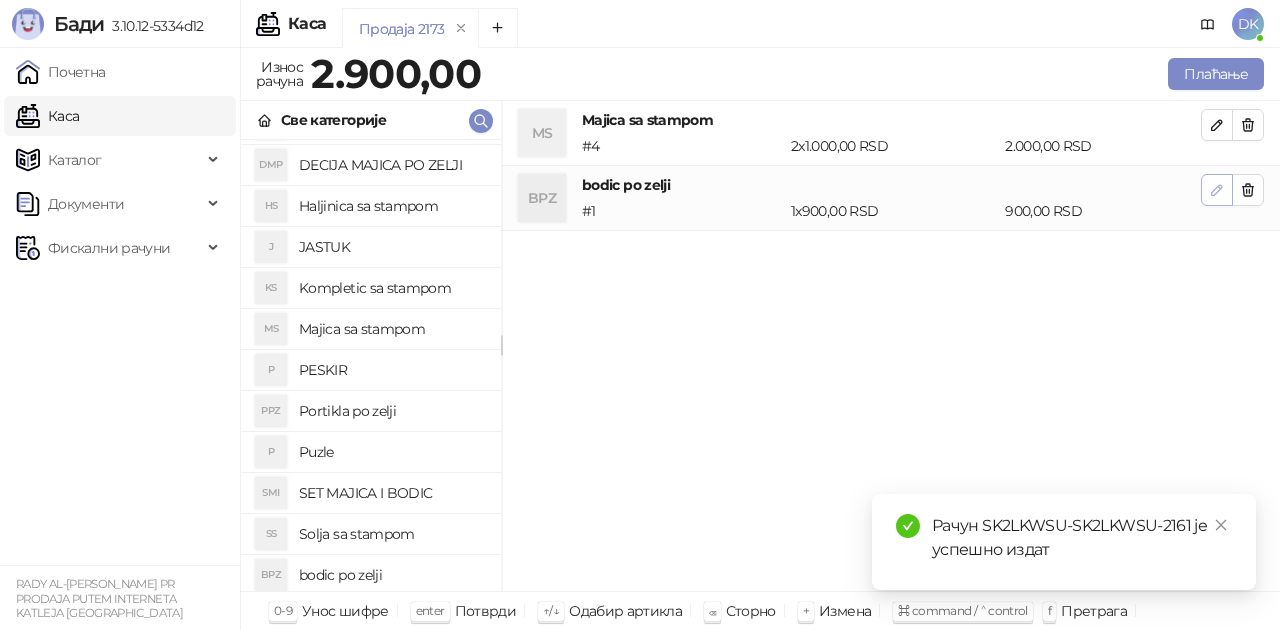 click at bounding box center [1217, 190] 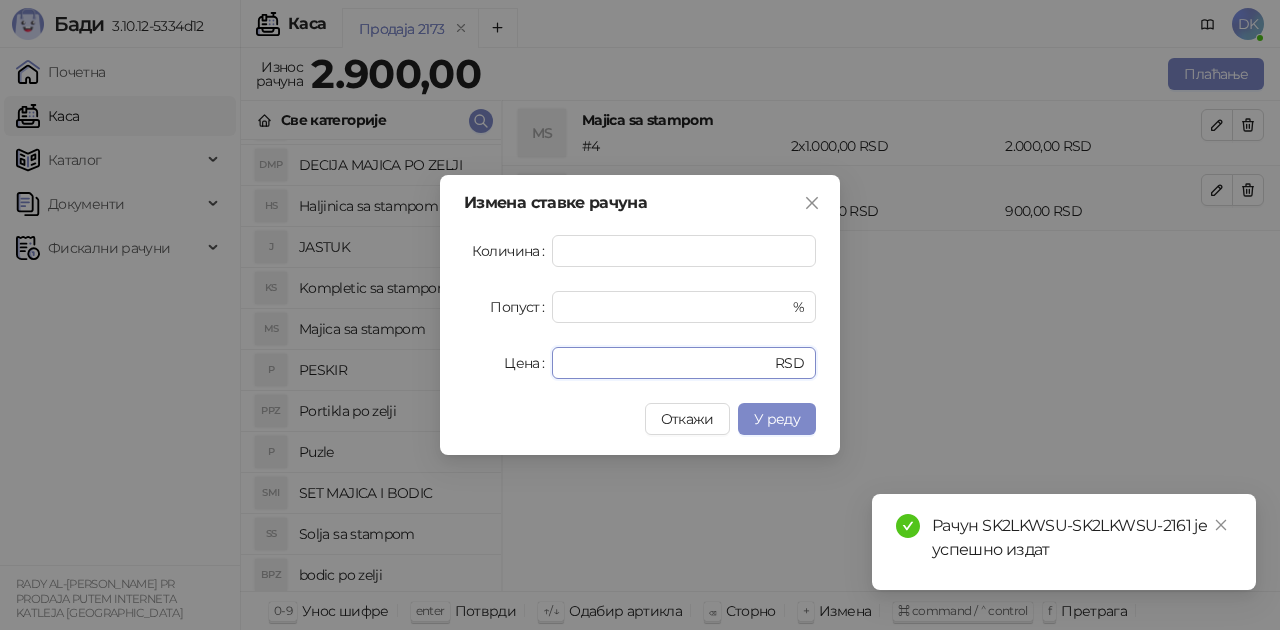 drag, startPoint x: 584, startPoint y: 366, endPoint x: 480, endPoint y: 354, distance: 104.69002 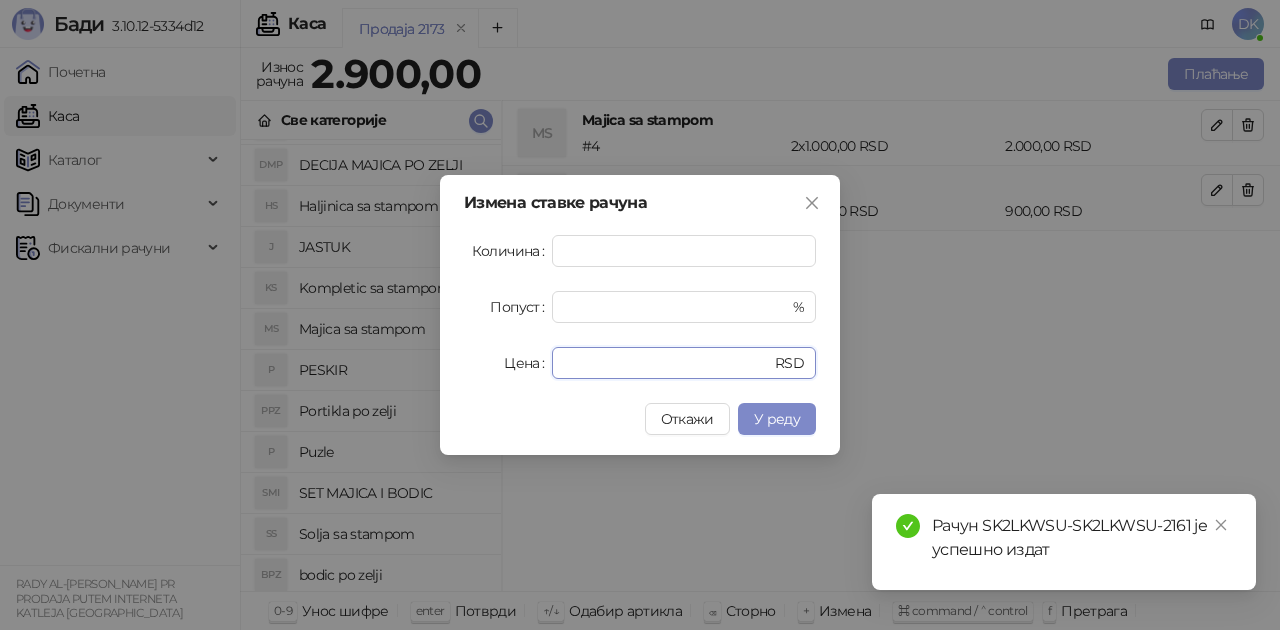 type on "****" 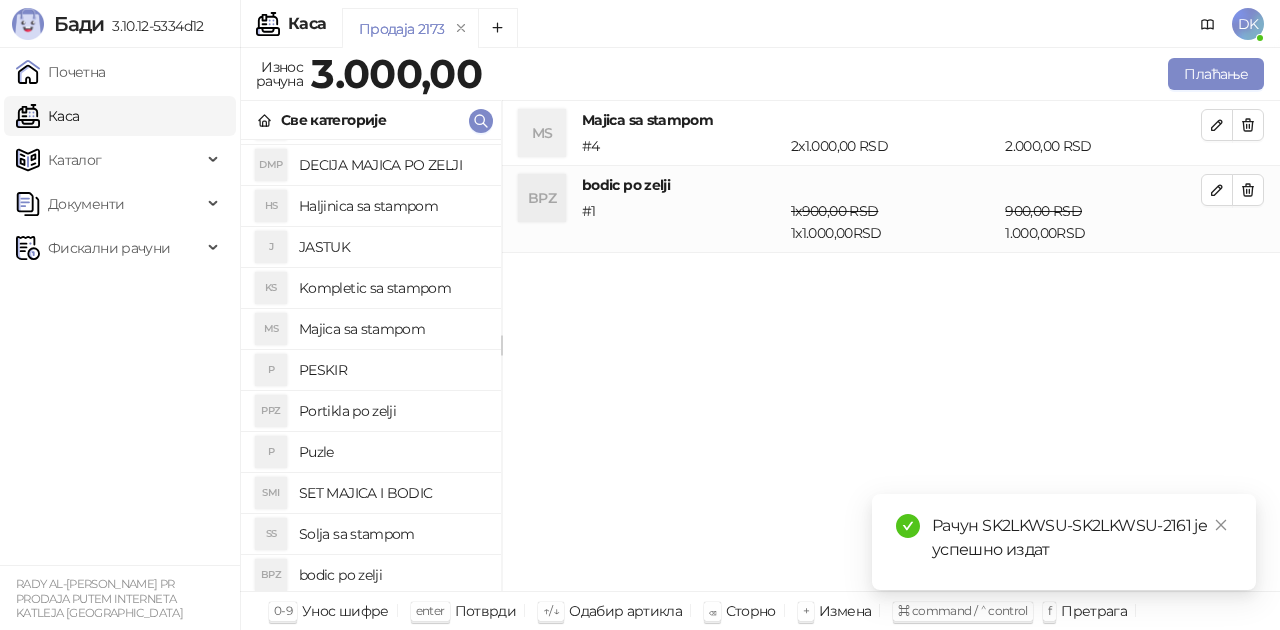 click on "Плаћање" at bounding box center (877, 74) 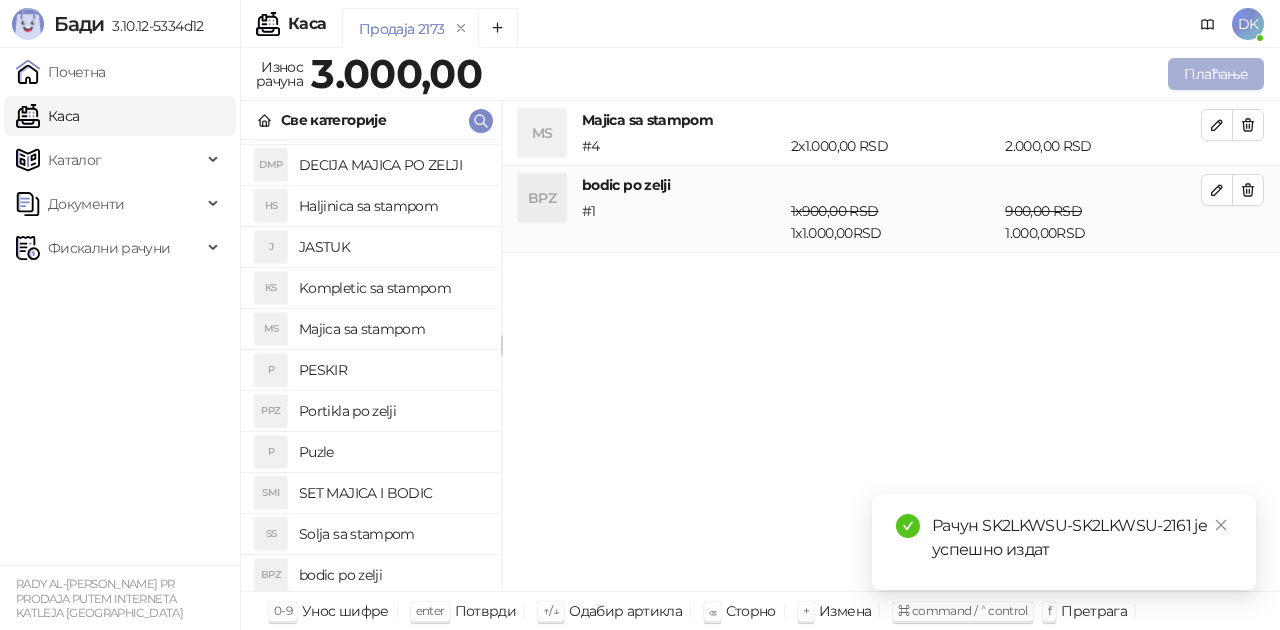 click on "Плаћање" at bounding box center [1216, 74] 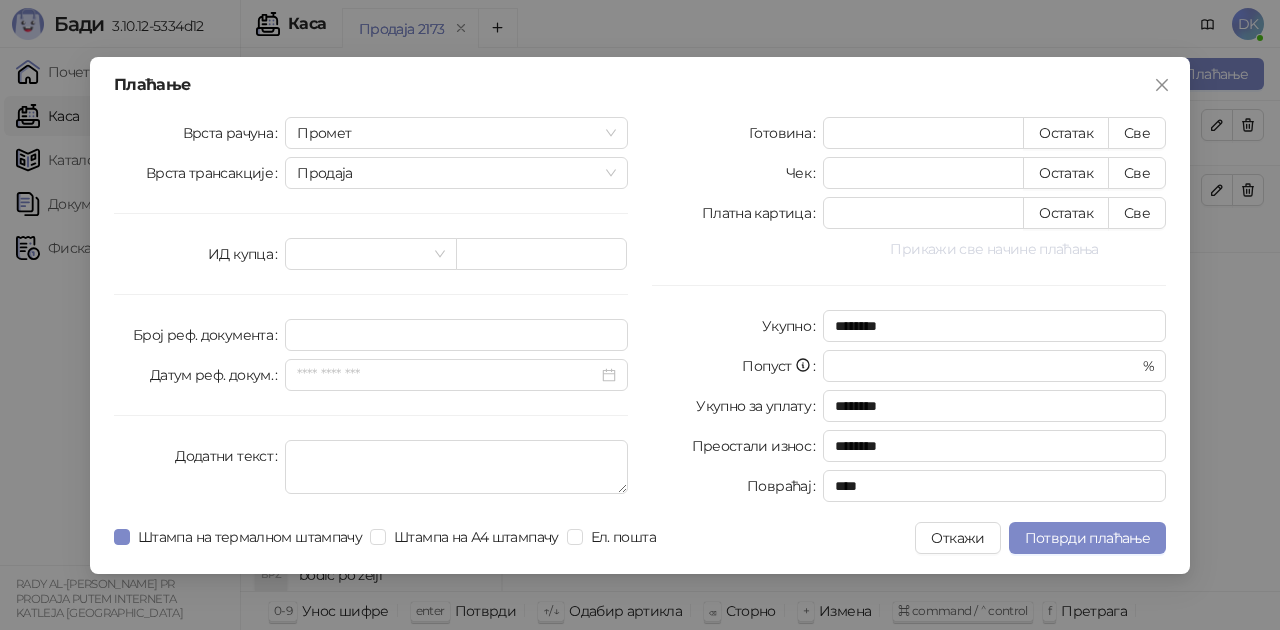 click on "Прикажи све начине плаћања" at bounding box center (994, 249) 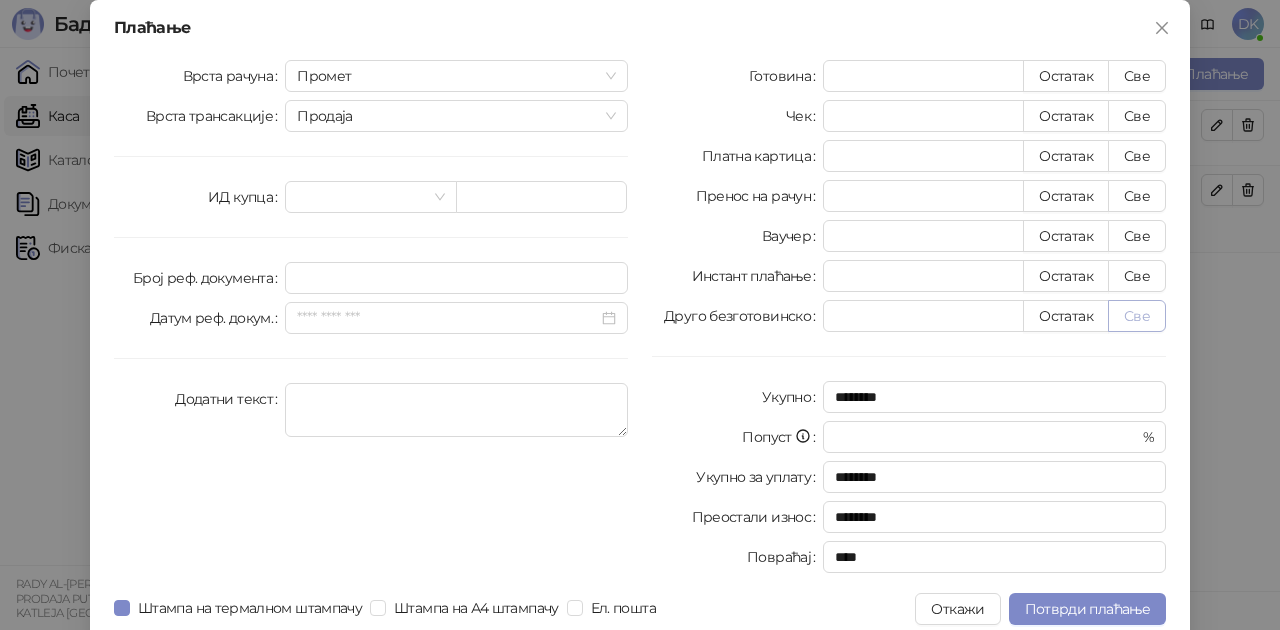 click on "Све" at bounding box center (1137, 316) 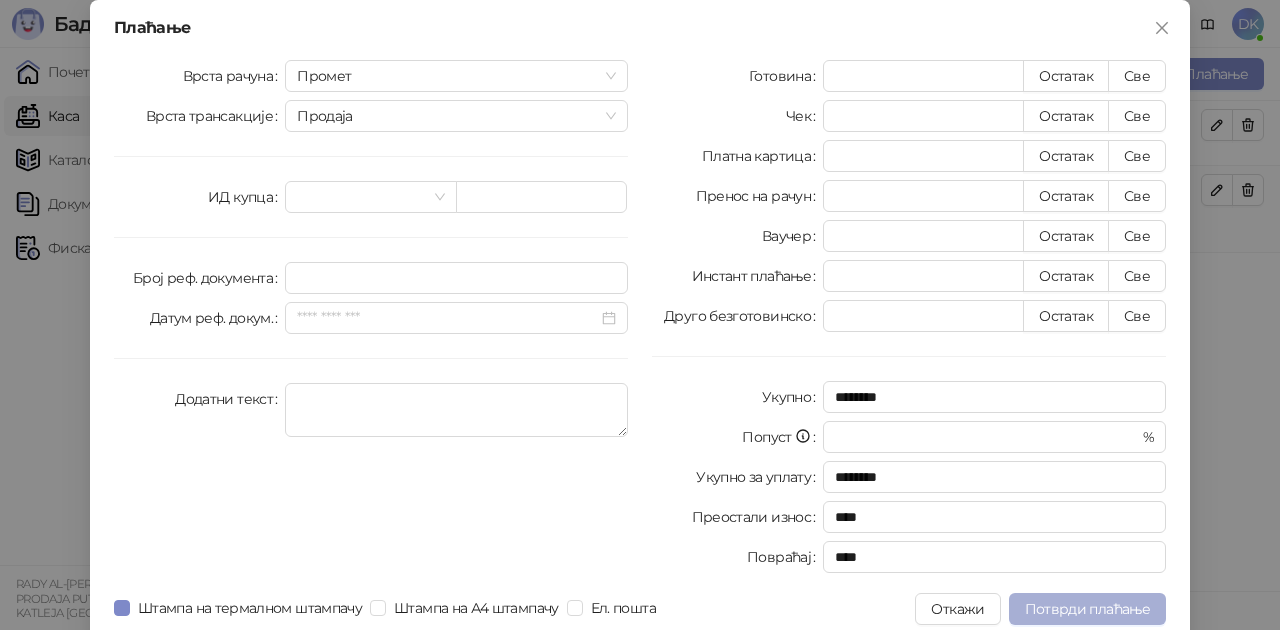 click on "Потврди плаћање" at bounding box center (1087, 609) 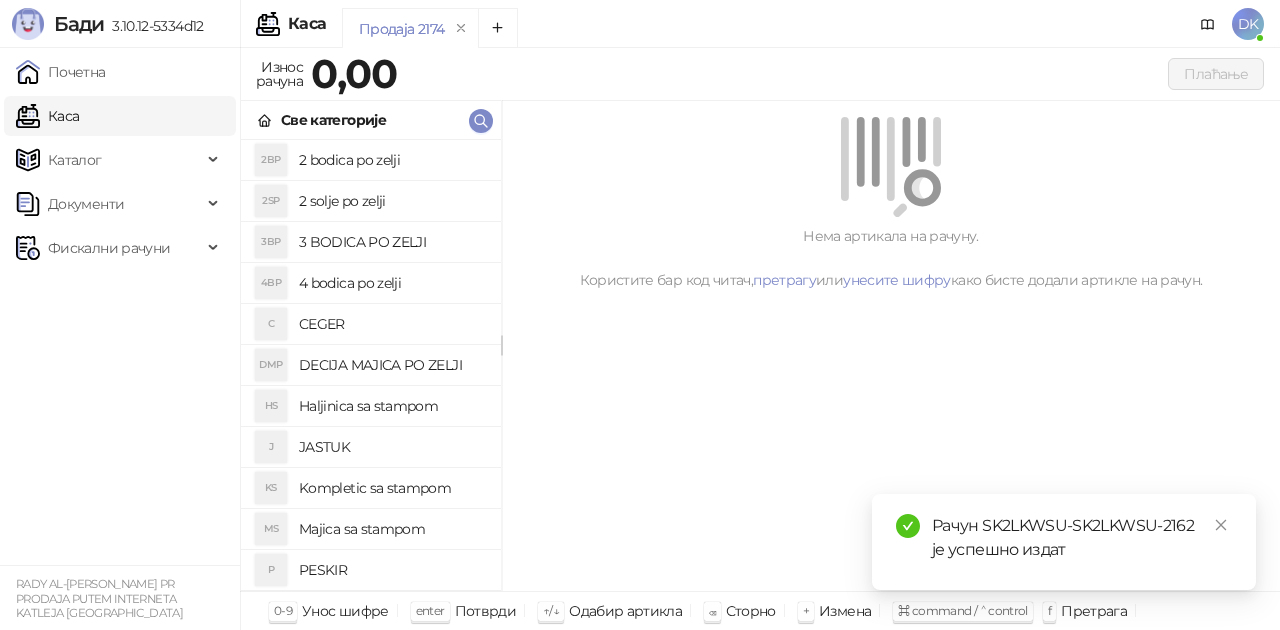 click on "2 bodica po zelji" at bounding box center (392, 160) 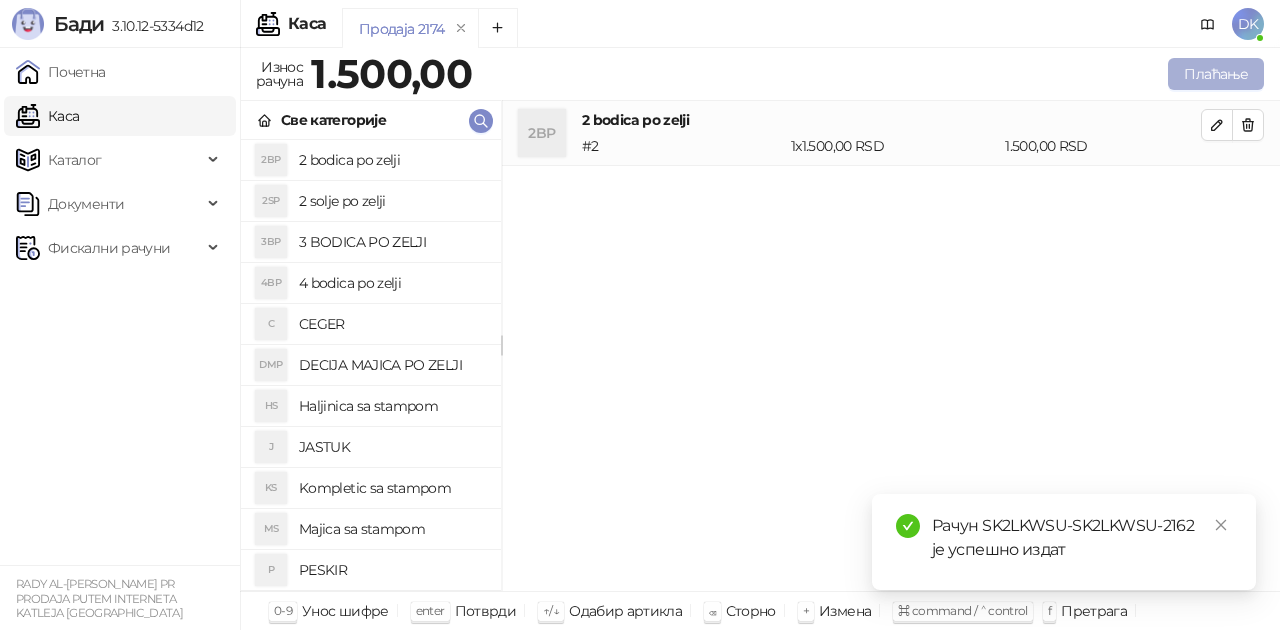click on "Плаћање" at bounding box center [1216, 74] 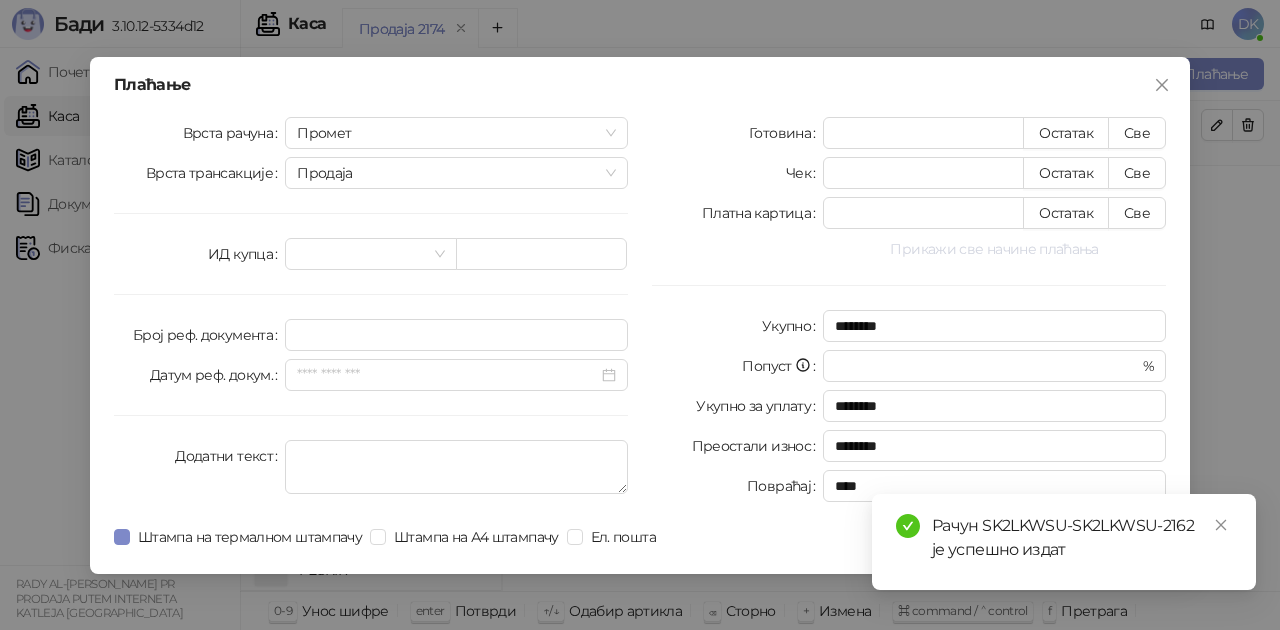 click on "Прикажи све начине плаћања" at bounding box center [994, 249] 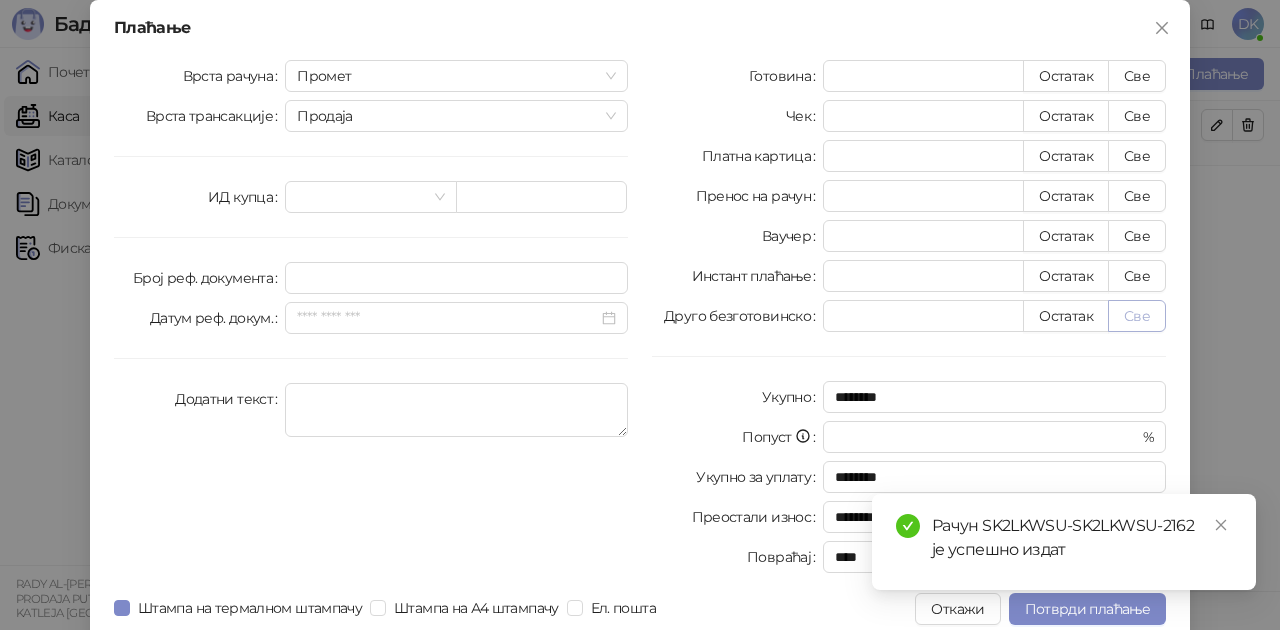 click on "Све" at bounding box center [1137, 316] 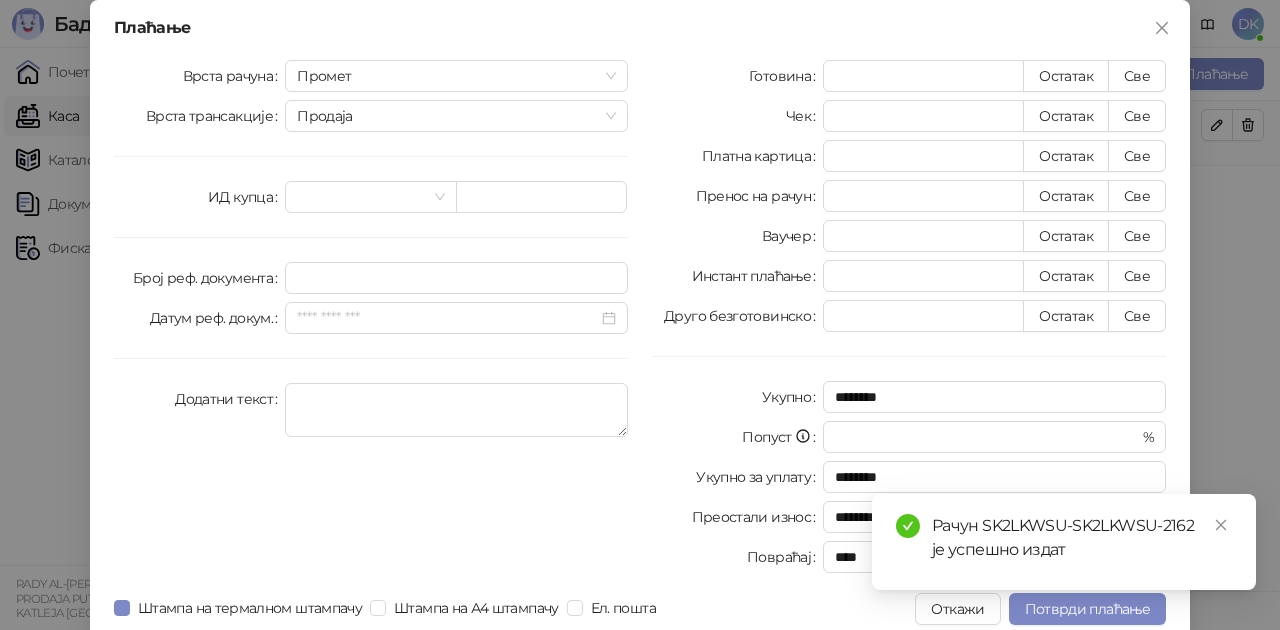 type on "****" 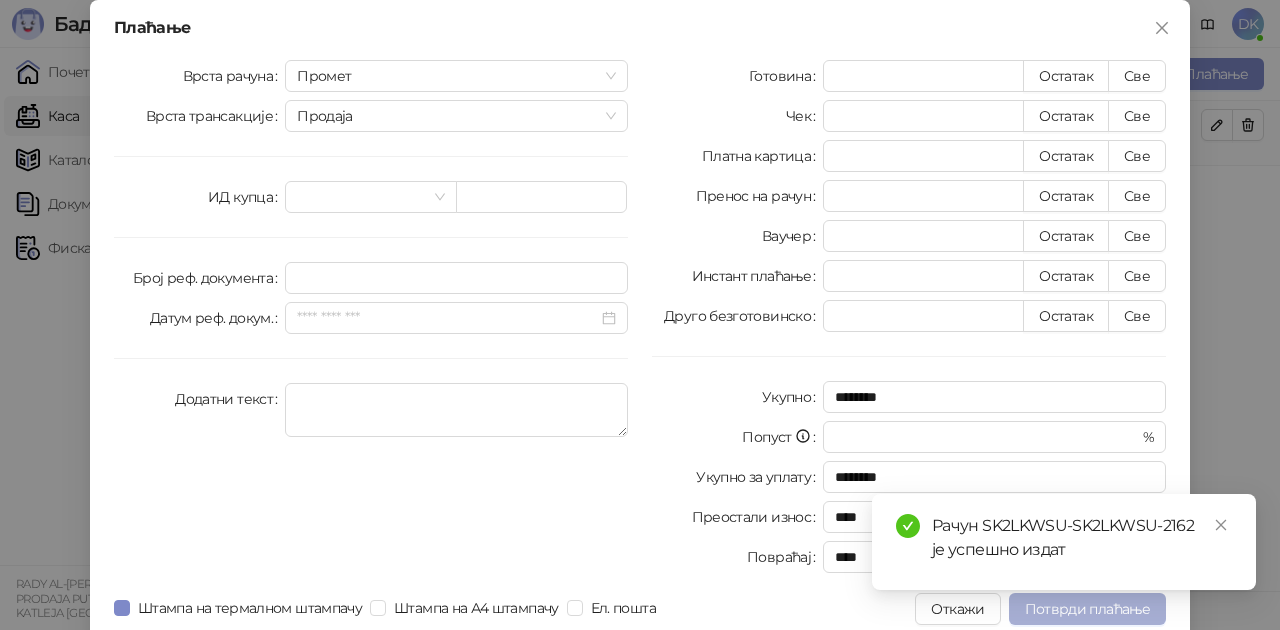 click on "Потврди плаћање" at bounding box center [1087, 609] 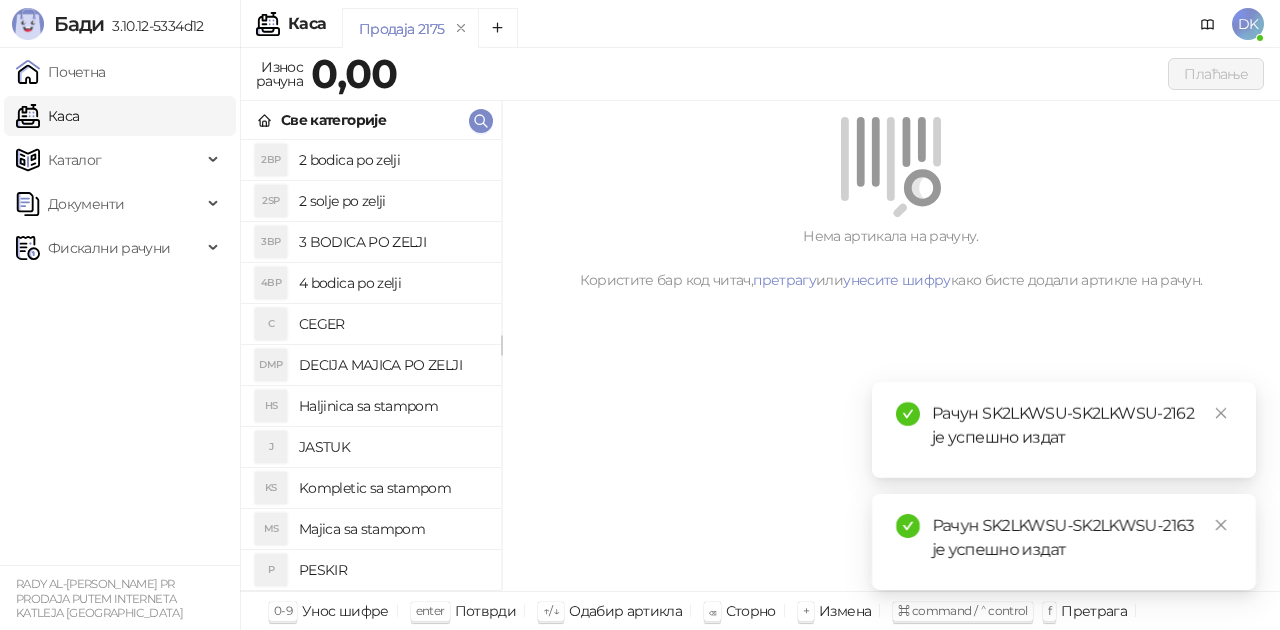 click on "2BP 2 bodica po zelji" at bounding box center (371, 160) 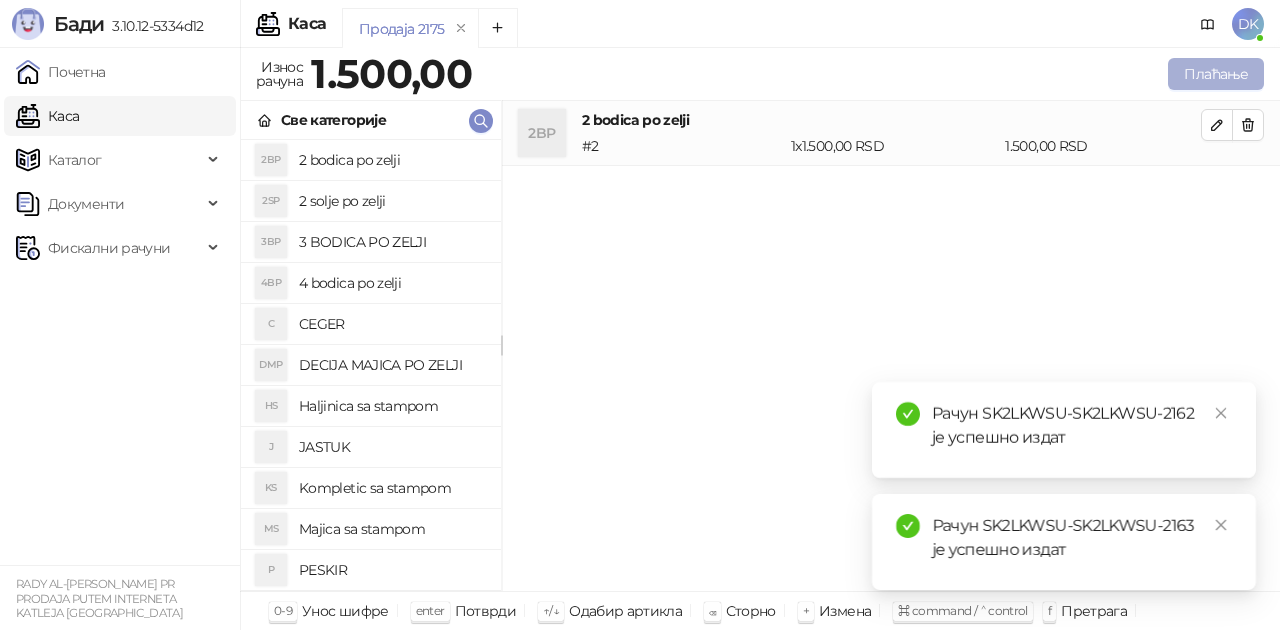 click on "Плаћање" at bounding box center (1216, 74) 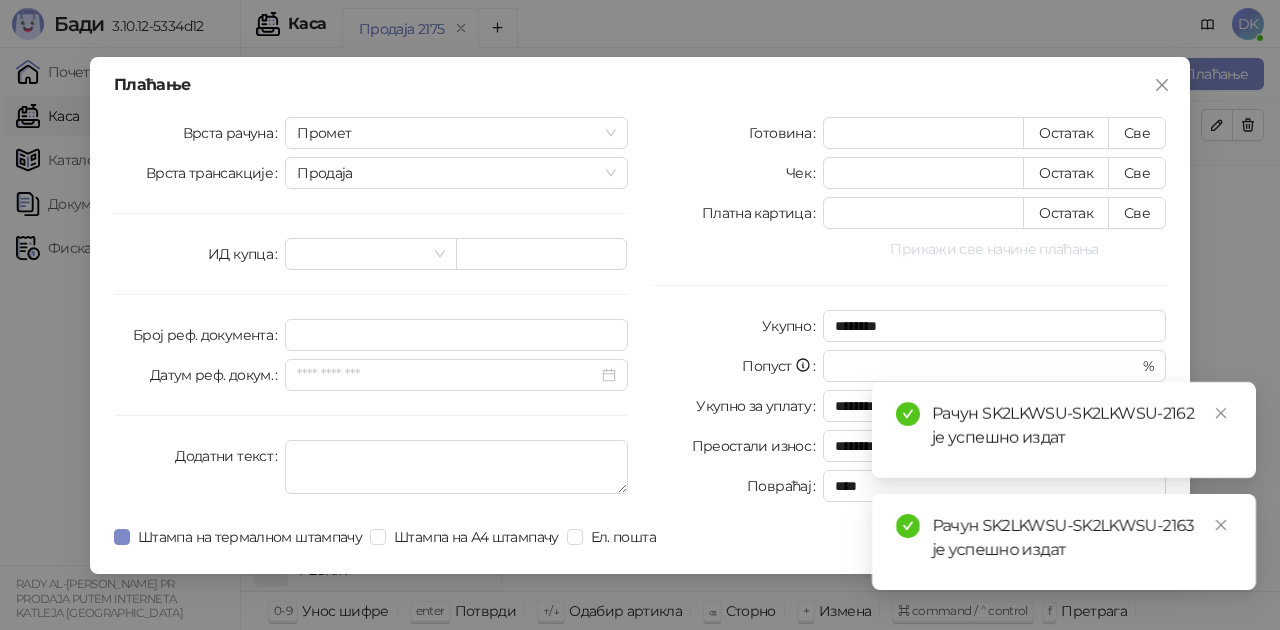 click on "Прикажи све начине плаћања" at bounding box center [994, 249] 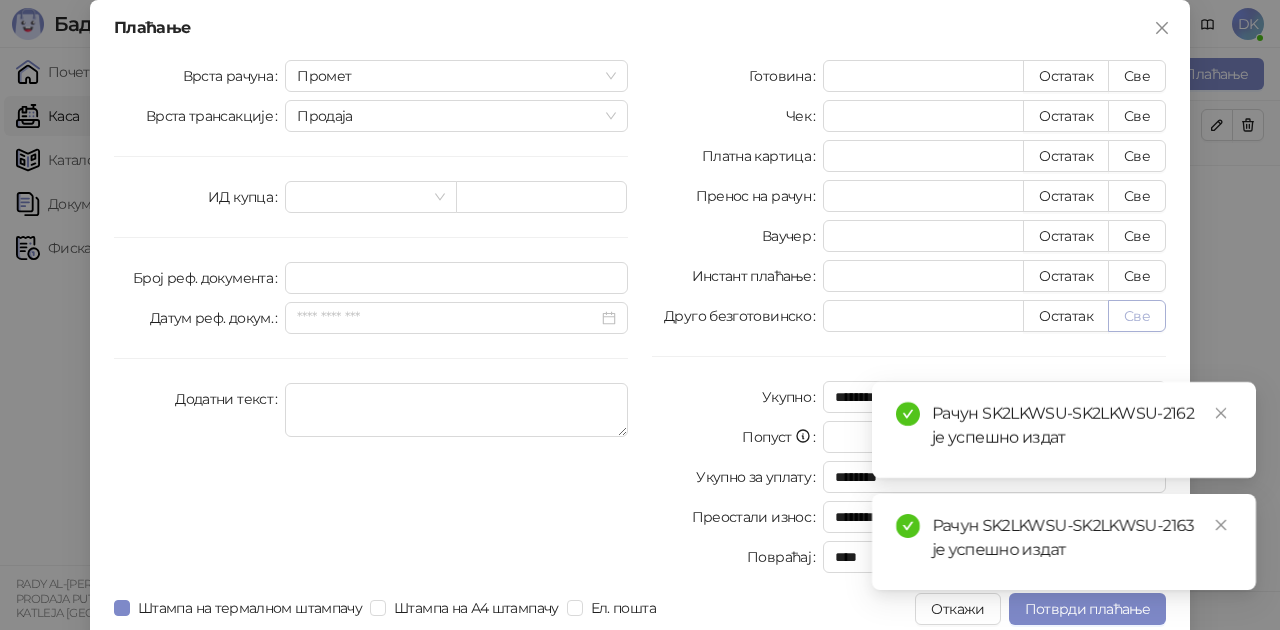 click on "Све" at bounding box center (1137, 316) 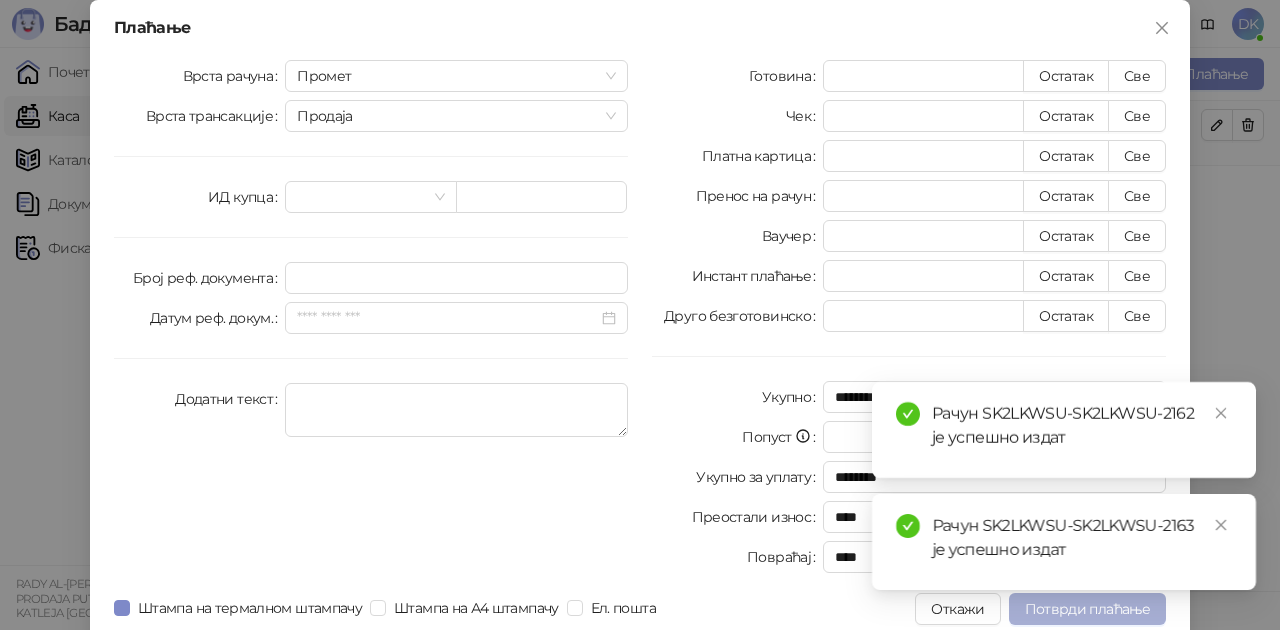 click on "Потврди плаћање" at bounding box center [1087, 609] 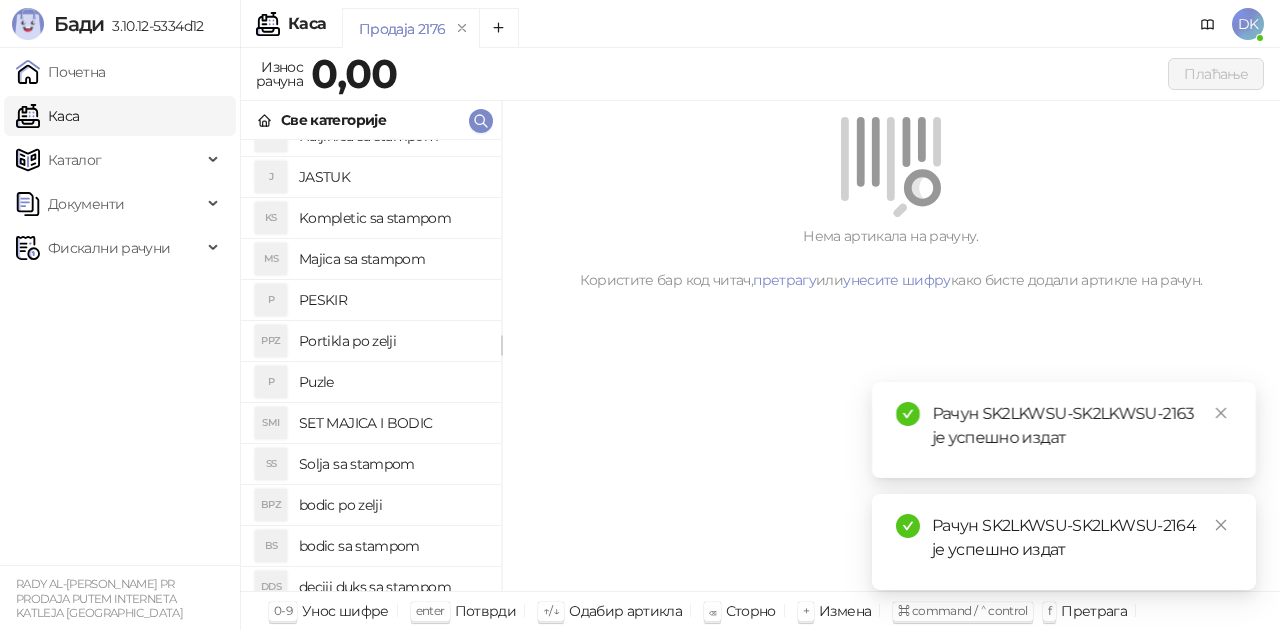 scroll, scrollTop: 300, scrollLeft: 0, axis: vertical 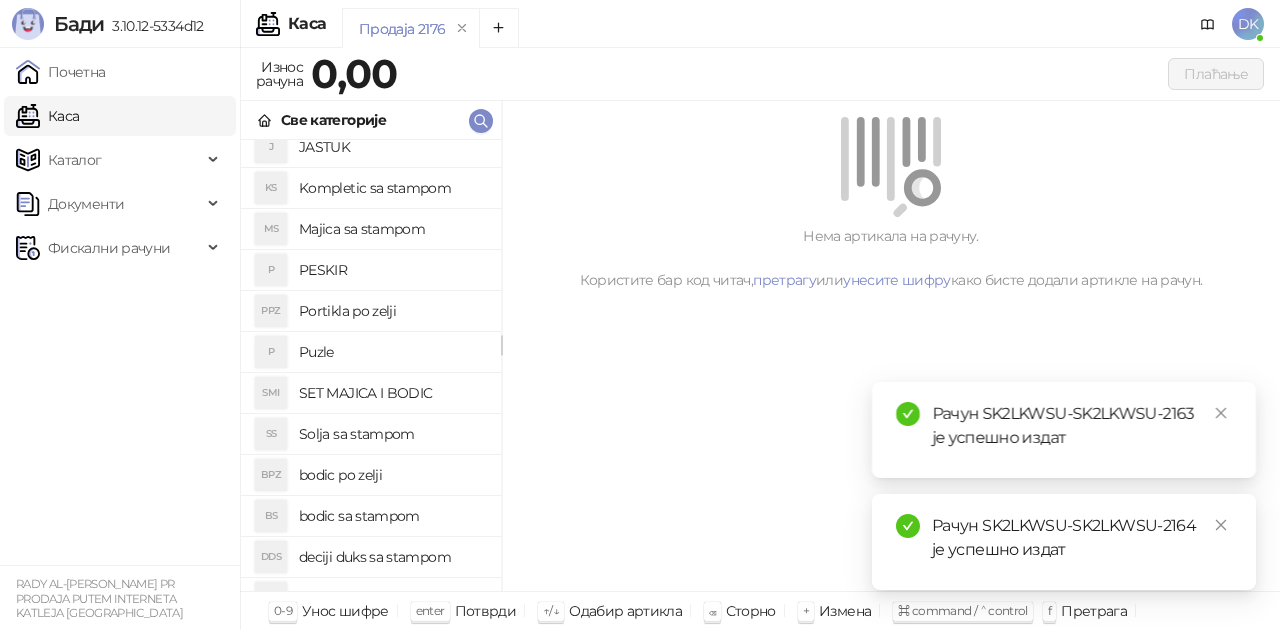 click on "SET MAJICA I BODIC" at bounding box center [392, 393] 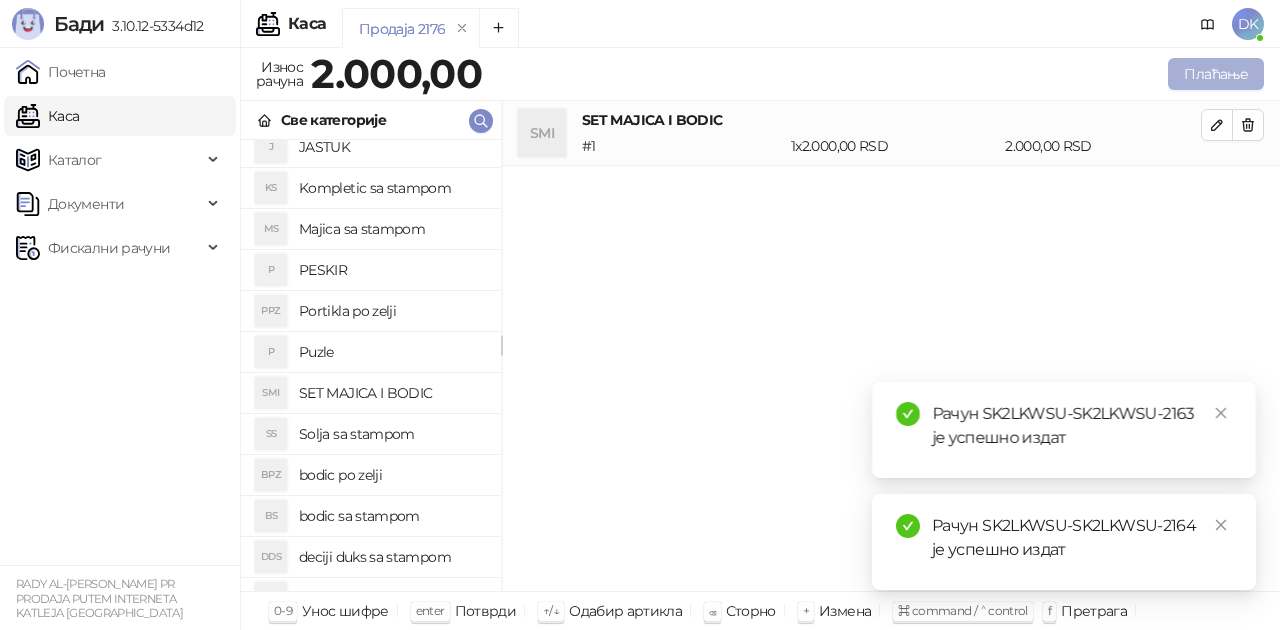click on "Плаћање" at bounding box center [1216, 74] 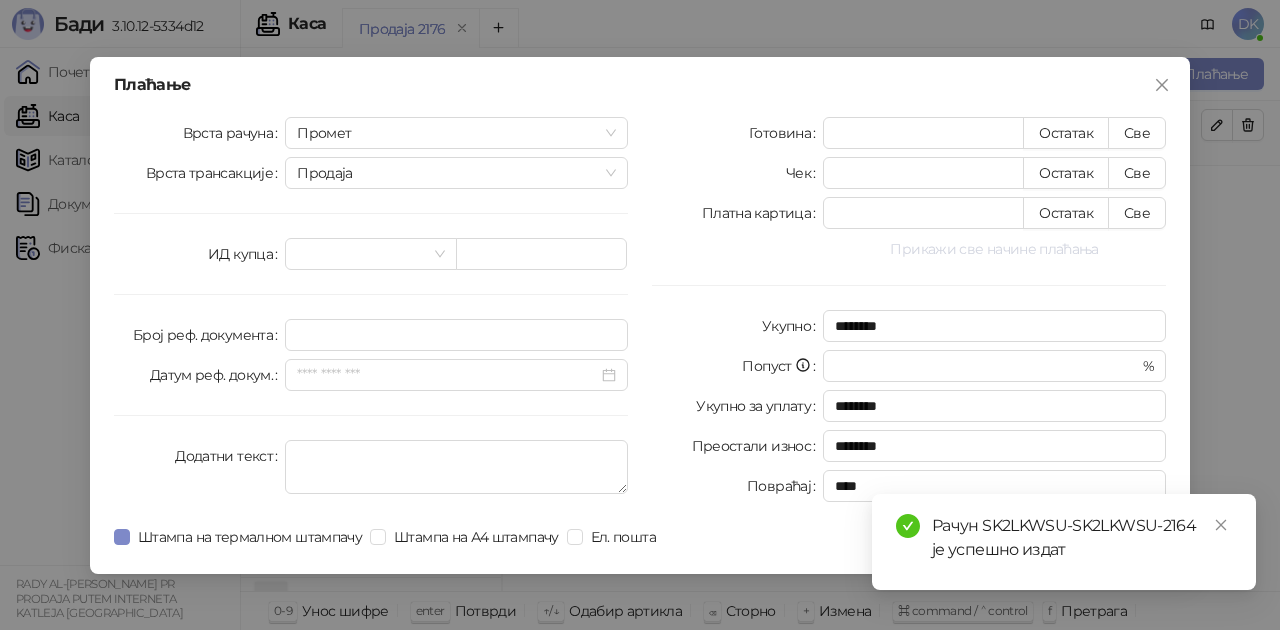 click on "Прикажи све начине плаћања" at bounding box center [994, 249] 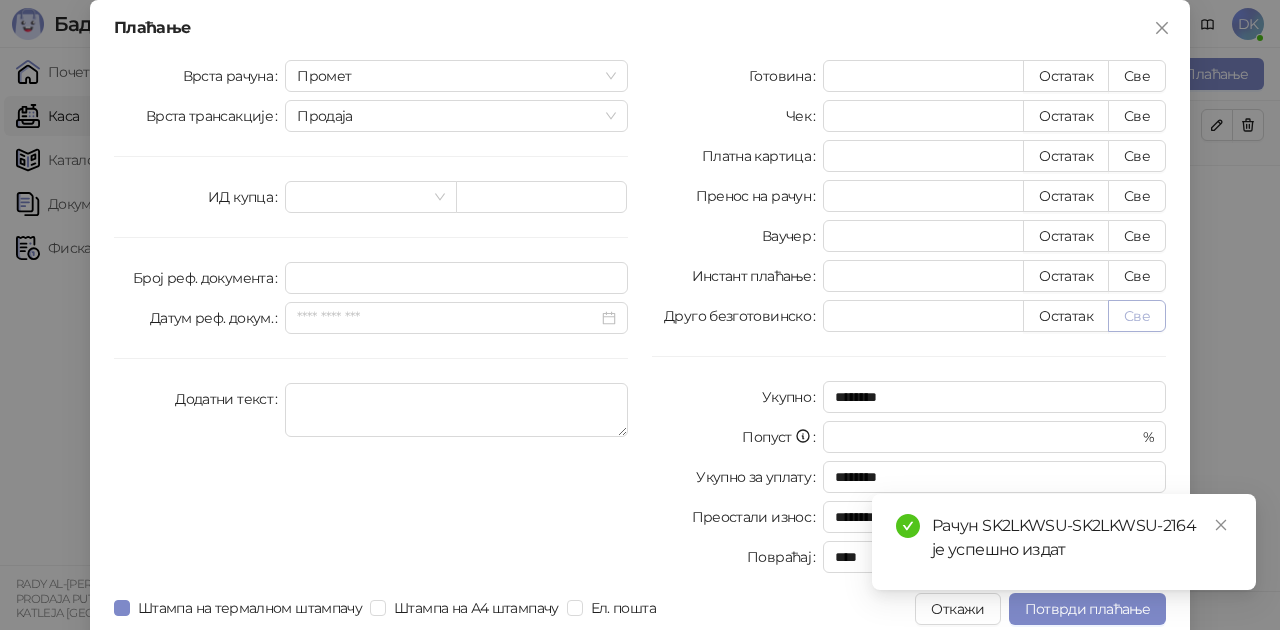 click on "Све" at bounding box center [1137, 316] 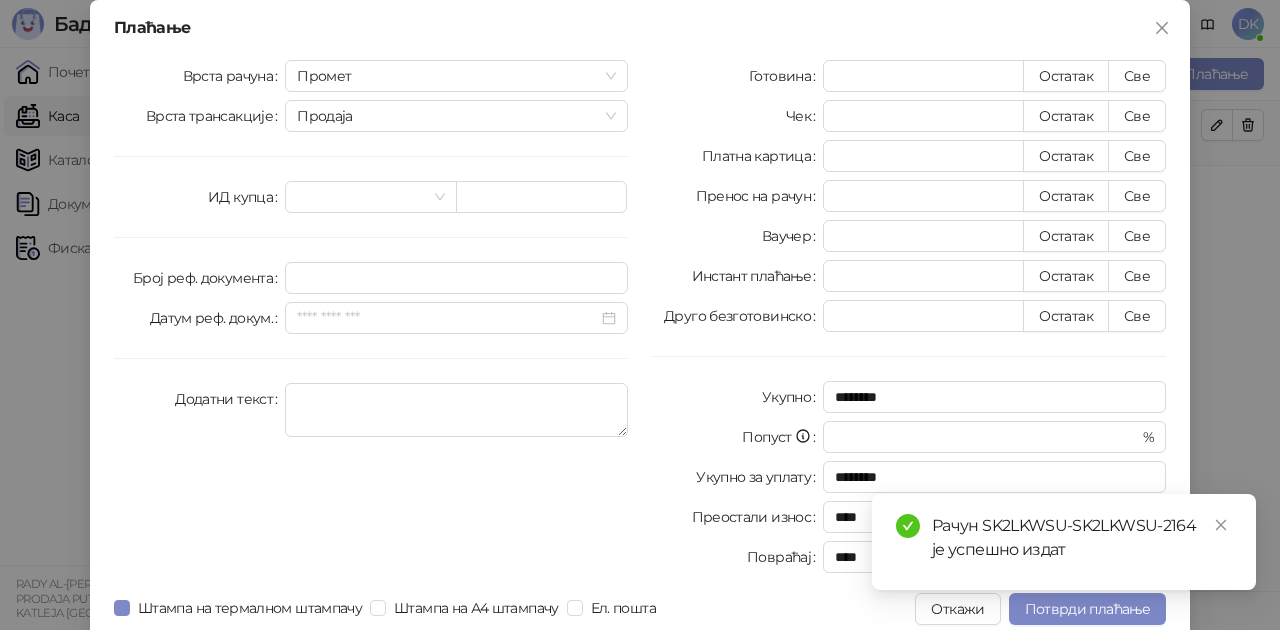 click on "Плаћање Врста рачуна Промет Врста трансакције Продаја ИД купца Број реф. документа Датум реф. докум. Додатни текст Готовина * Остатак Све Чек * Остатак Све Платна картица * Остатак Све Пренос на рачун * Остатак Све Ваучер * Остатак Све Инстант плаћање * Остатак Све Друго безготовинско **** Остатак Све Укупно ******** Попуст   * % Укупно за уплату ******** Преостали износ **** Повраћај **** Штампа на термалном штампачу Штампа на А4 штампачу Ел. пошта Откажи Потврди плаћање" at bounding box center (640, 322) 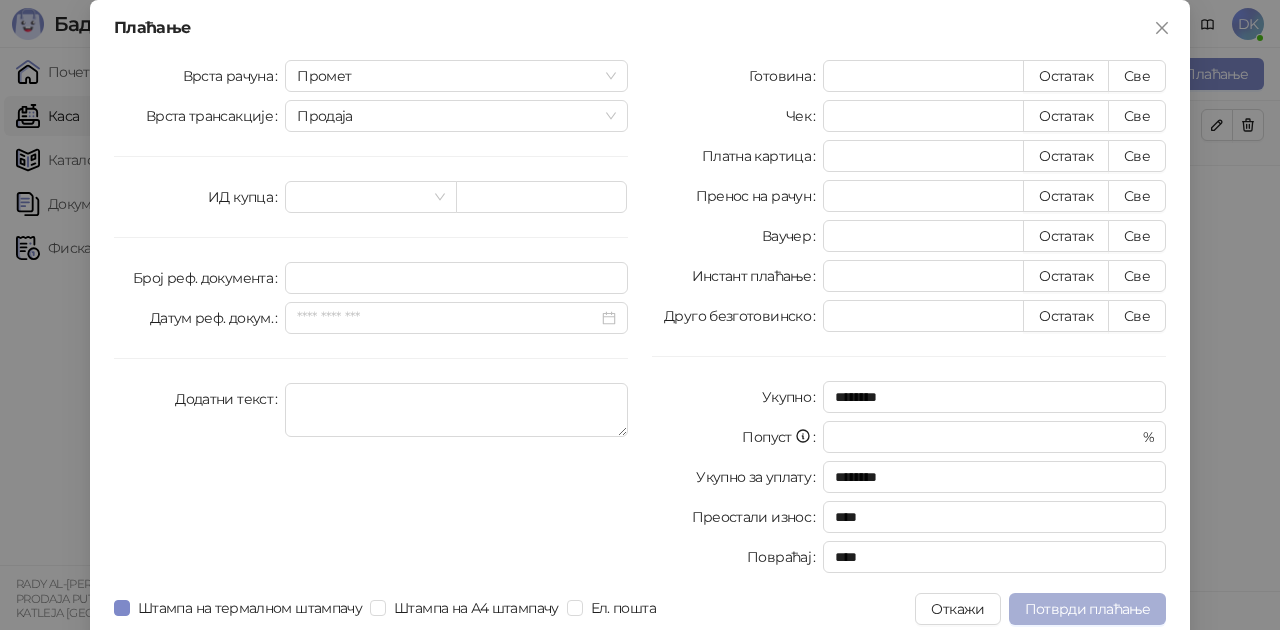 click on "Потврди плаћање" at bounding box center [1087, 609] 